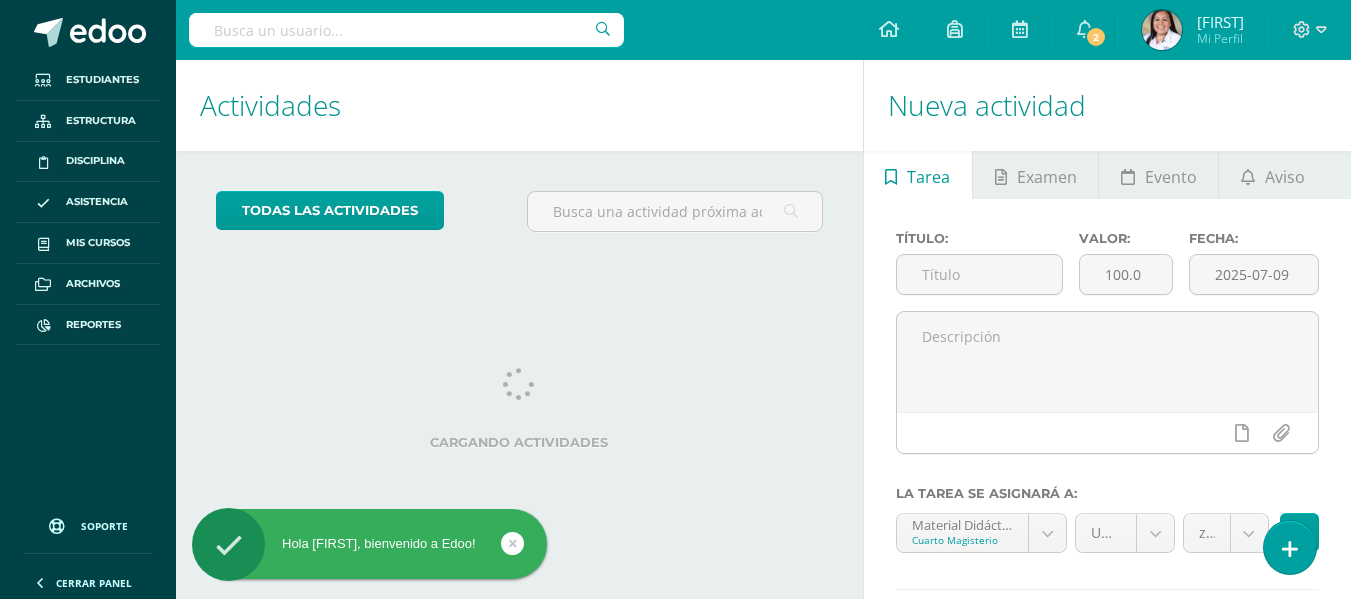scroll, scrollTop: 0, scrollLeft: 0, axis: both 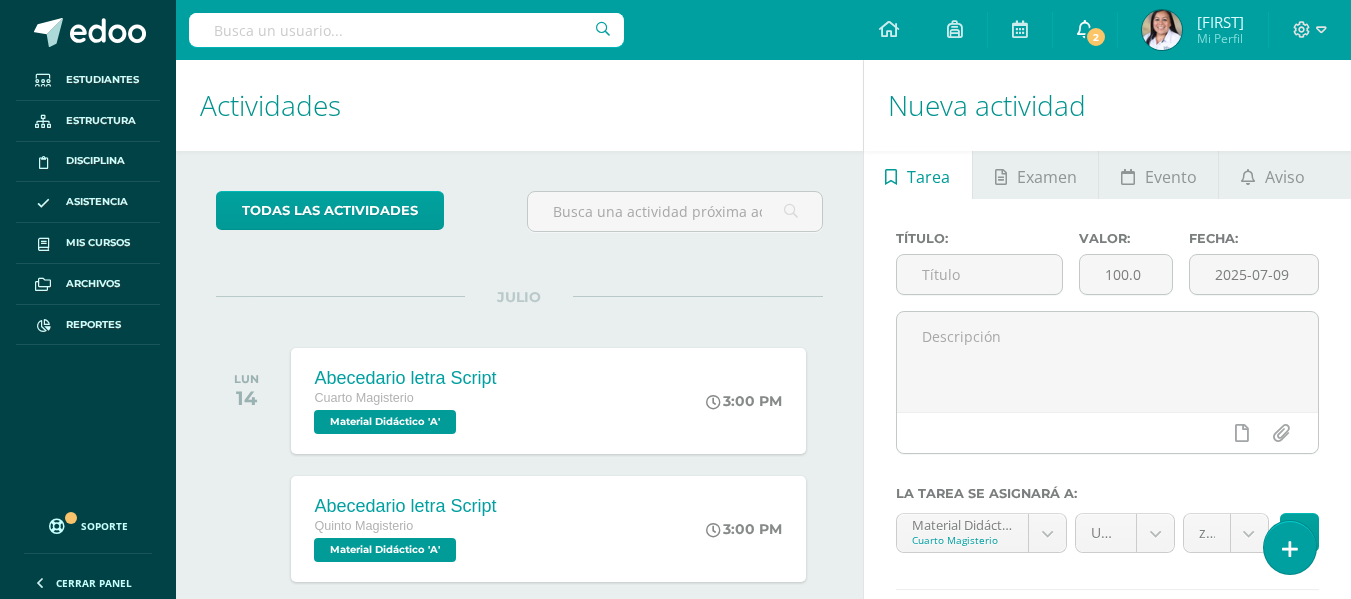 click on "2" at bounding box center (1096, 37) 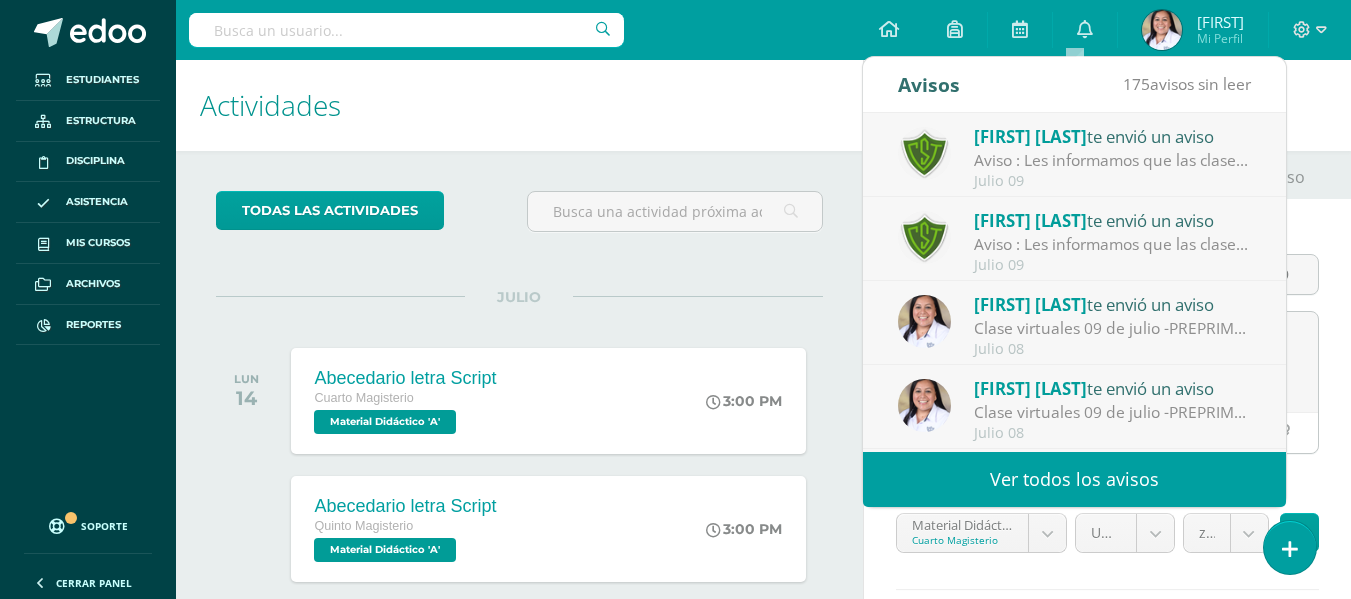 click on "Aviso :
Les informamos que las clases continuarán impartiéndose de manera virtual, ya que se estará realizando evaluación de daños en las instalaciones del establecimiento.
Atentamente,
Comisión de Riesgo" at bounding box center [1113, 160] 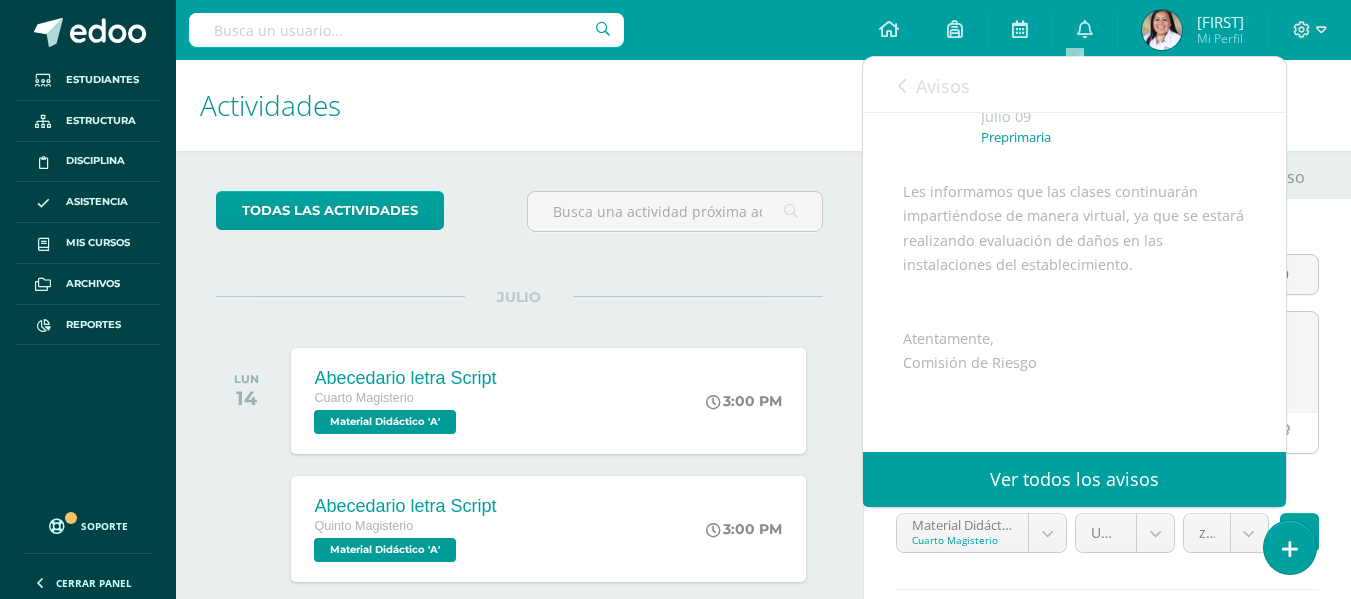 scroll, scrollTop: 0, scrollLeft: 0, axis: both 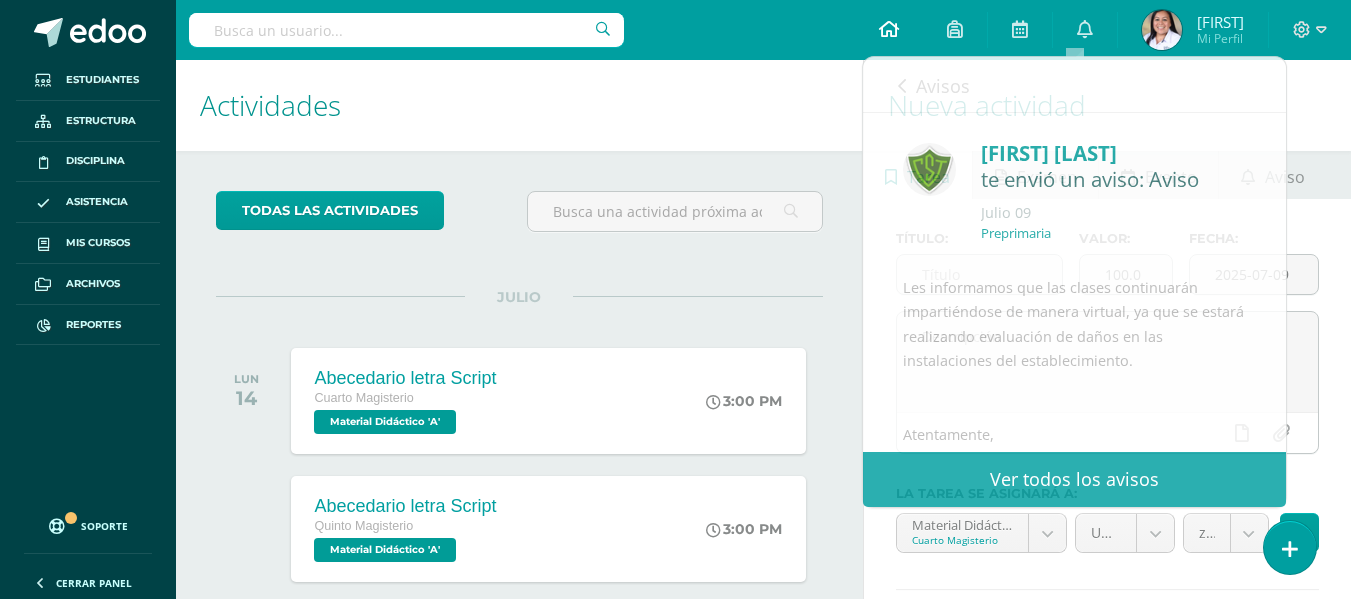 click at bounding box center [889, 29] 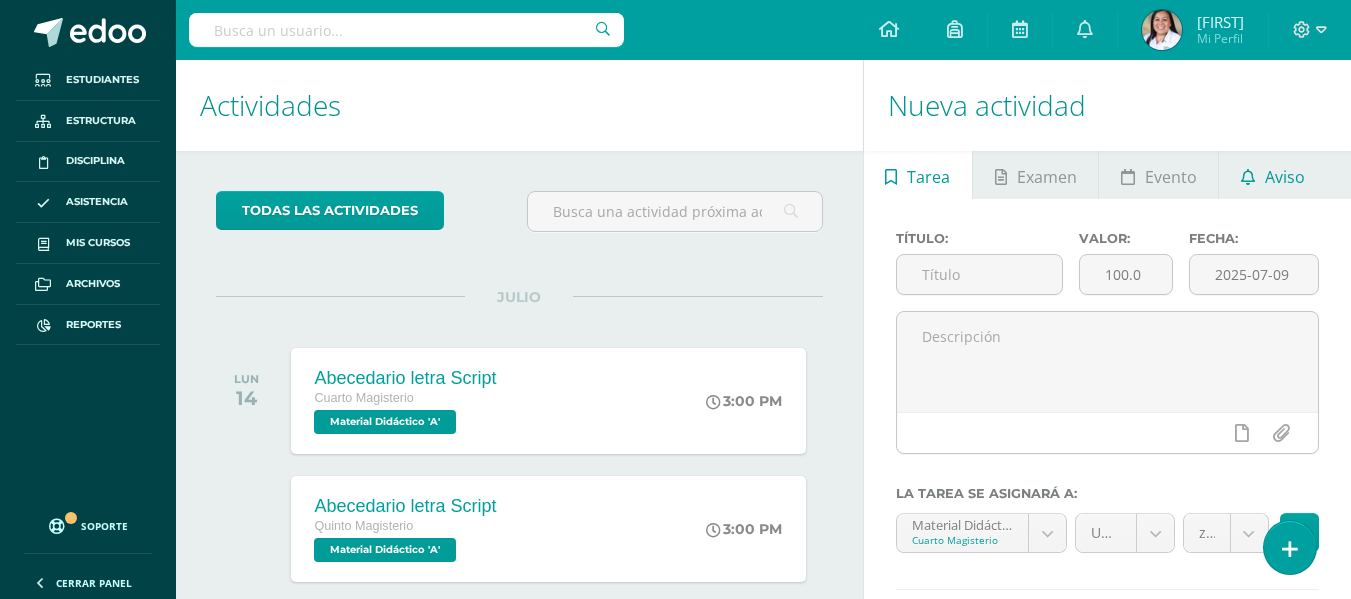 click on "Aviso" at bounding box center [1285, 177] 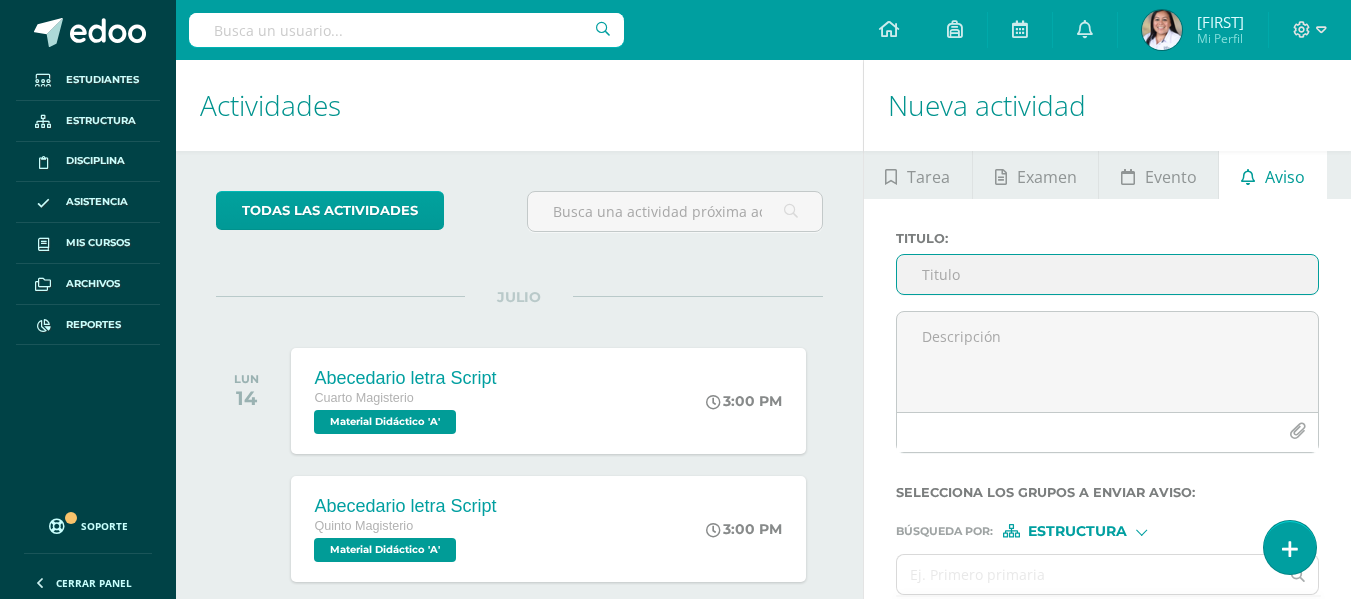 scroll, scrollTop: 199, scrollLeft: 0, axis: vertical 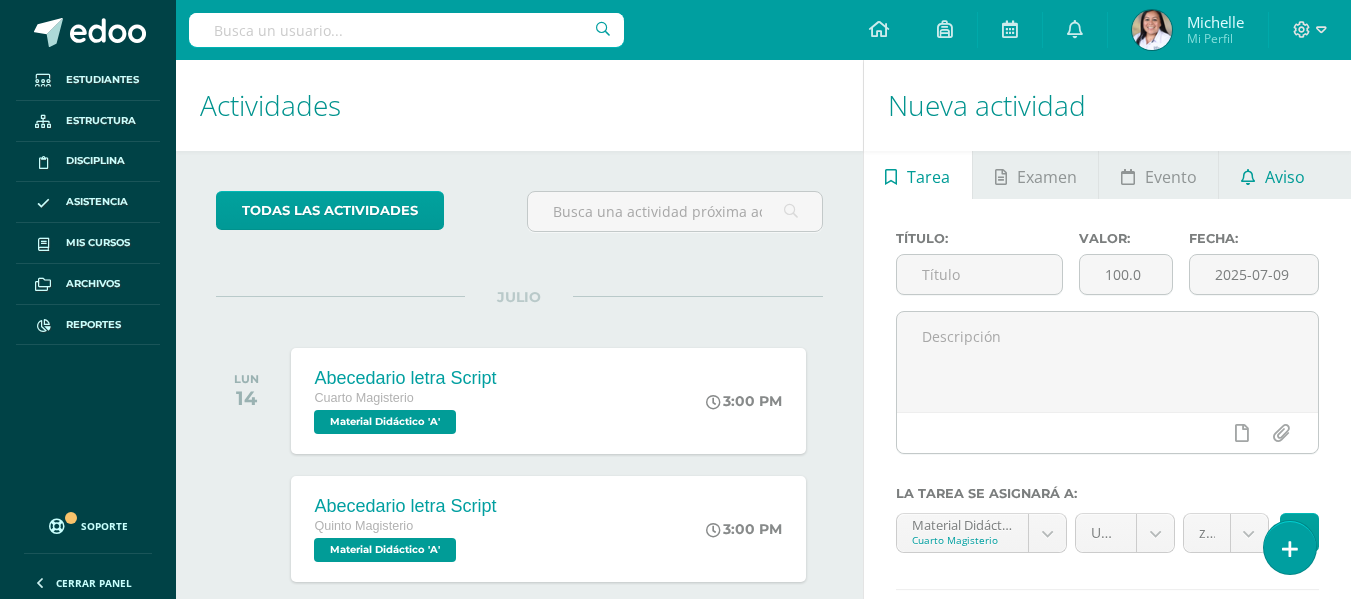click on "Aviso" at bounding box center (1285, 177) 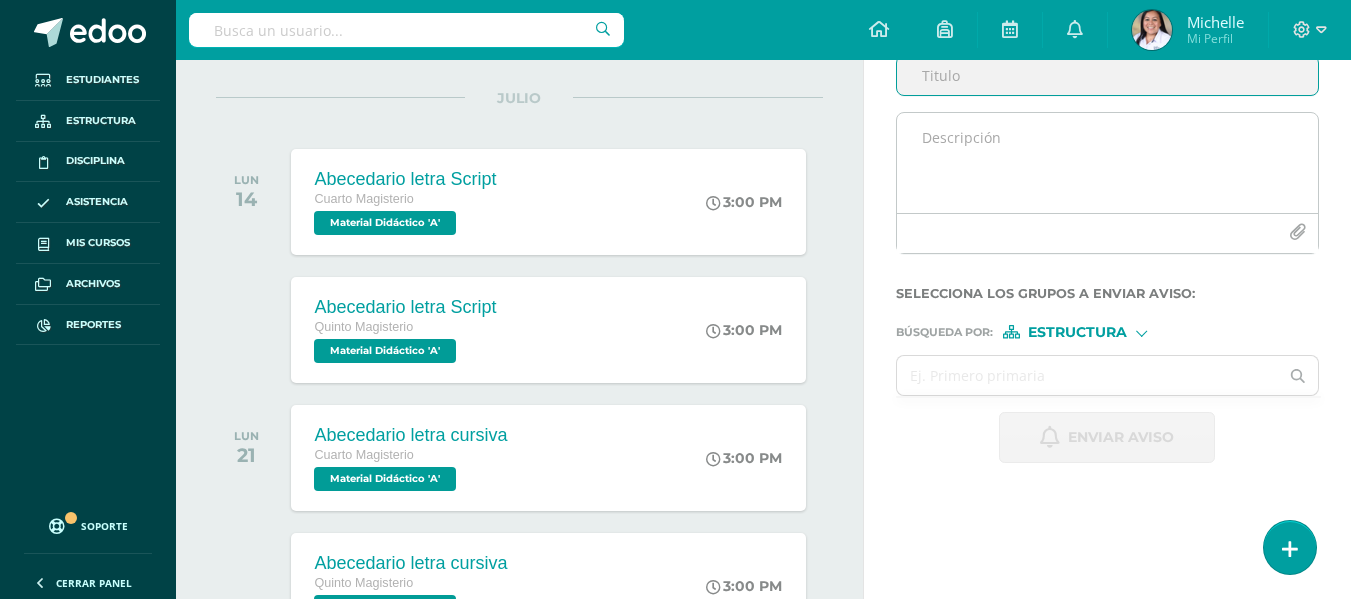 scroll, scrollTop: 99, scrollLeft: 0, axis: vertical 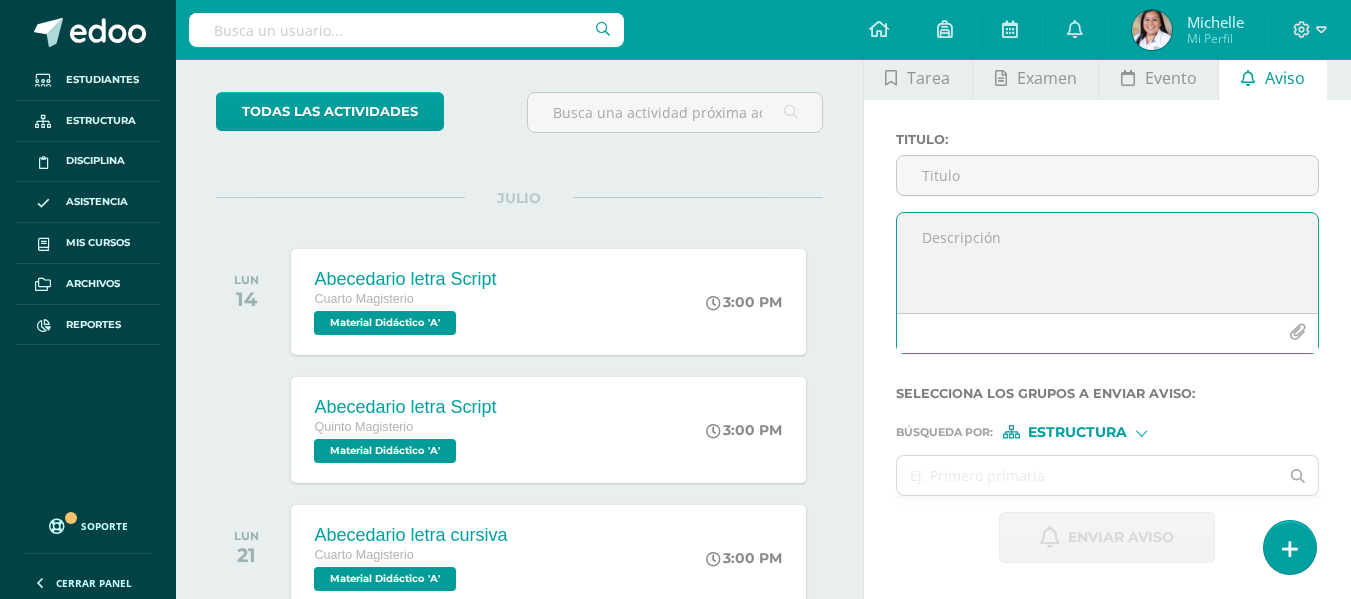 click at bounding box center (1107, 263) 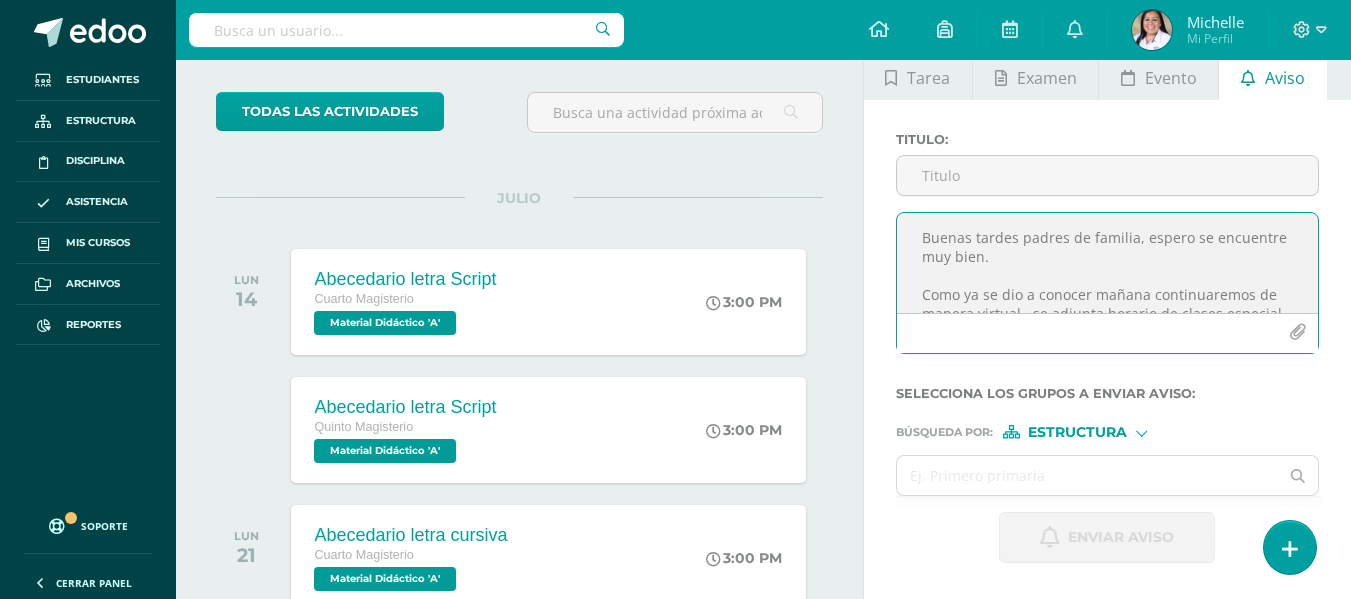 scroll, scrollTop: 314, scrollLeft: 0, axis: vertical 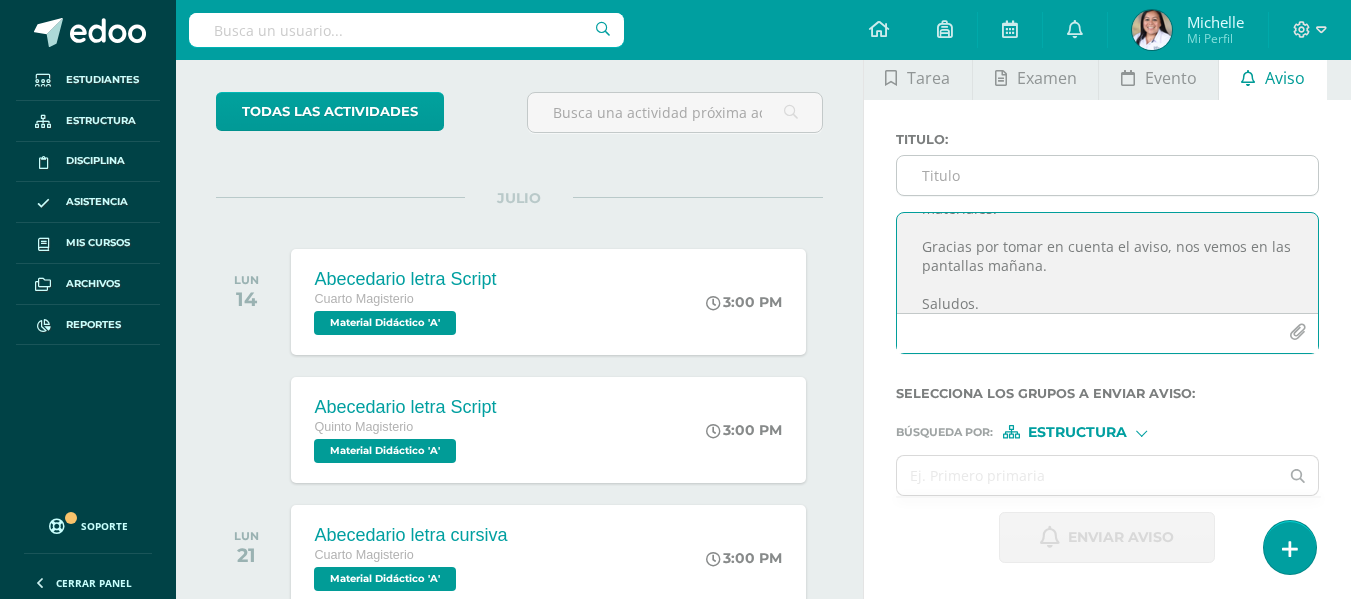 type on "Buenas tardes padres de familia, espero se encuentre muy bien.
Como ya se dio a conocer mañana continuaremos de manera virtual,  se adjunta horario de clases especial para el grado.
Favor de conectarse a las 8:00, que dará inicio al primer periodo de la mañana.
En cada equipo de TEAMS encontrarán material de trabajo y las reuniones  virtuales.
Les recuerdo la importancia que los alumnos sean acompañados por un adulto y contar con sus materiales.
Gracias por tomar en cuenta el aviso, nos vemos en las pantallas mañana.
Saludos." 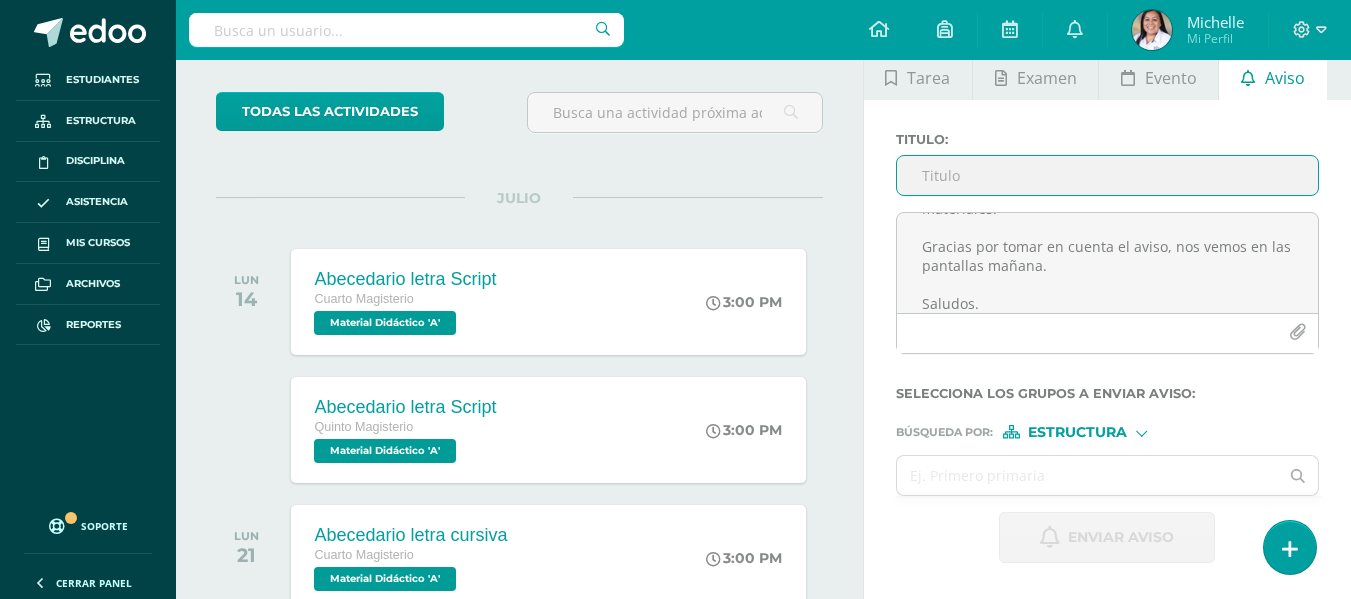 click on "Titulo :" at bounding box center (1107, 175) 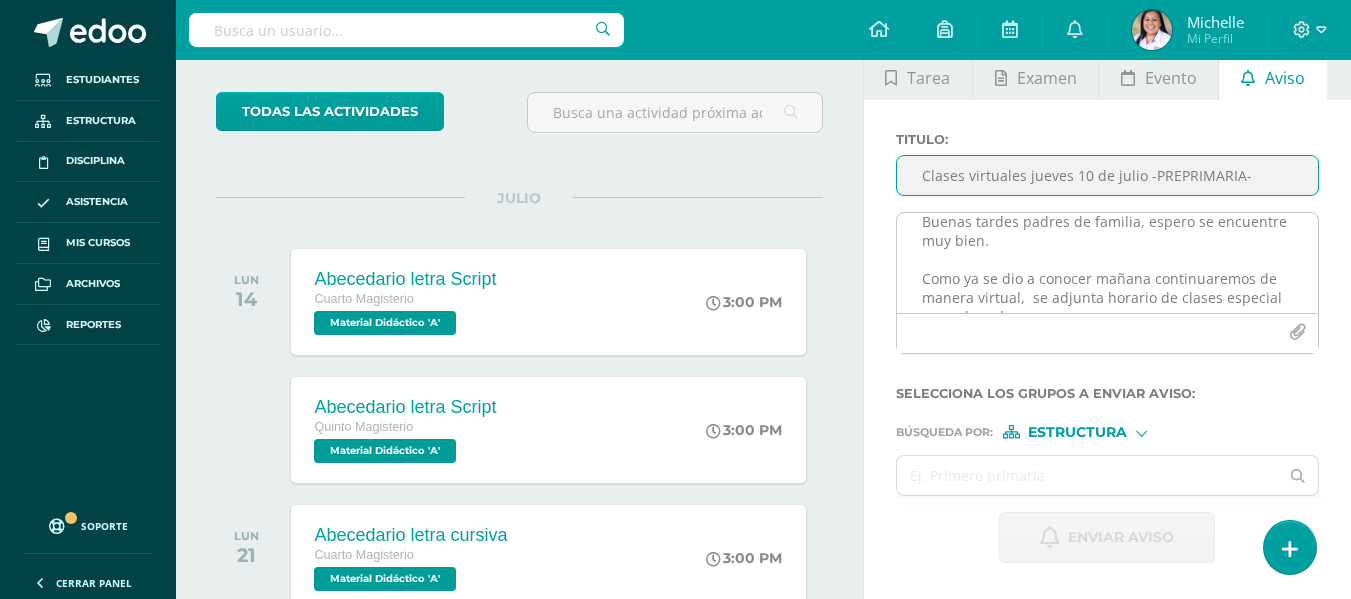 scroll, scrollTop: 14, scrollLeft: 0, axis: vertical 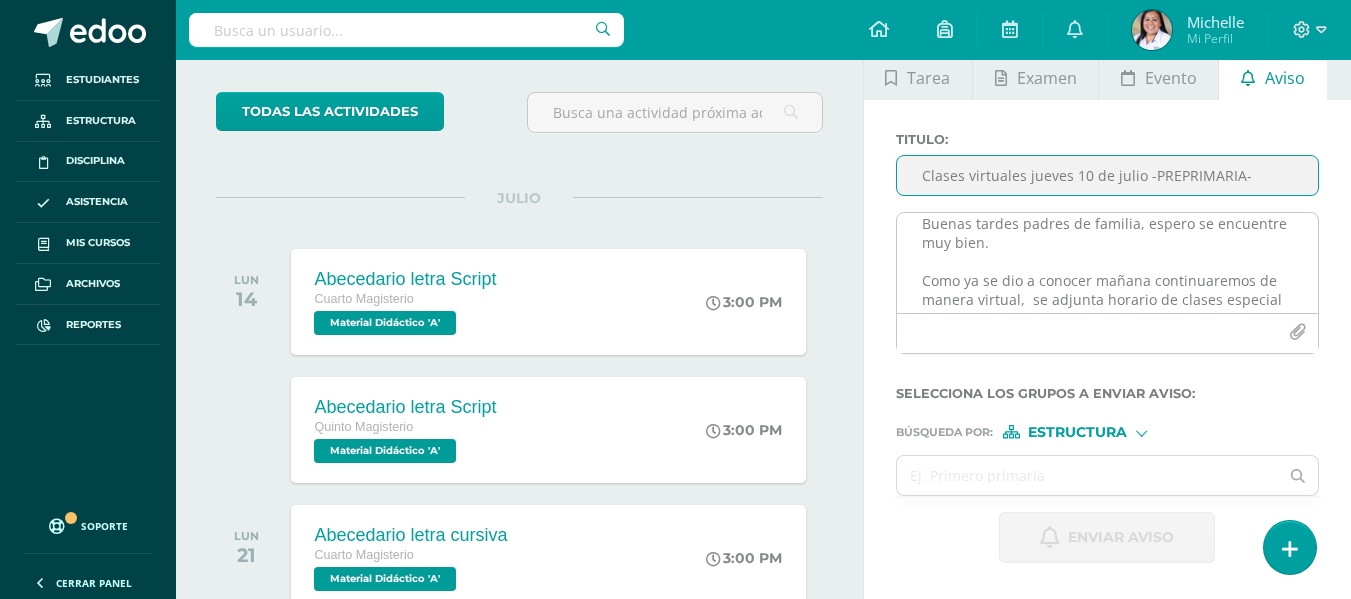type on "Clases virtuales jueves 10 de julio -PREPRIMARIA-" 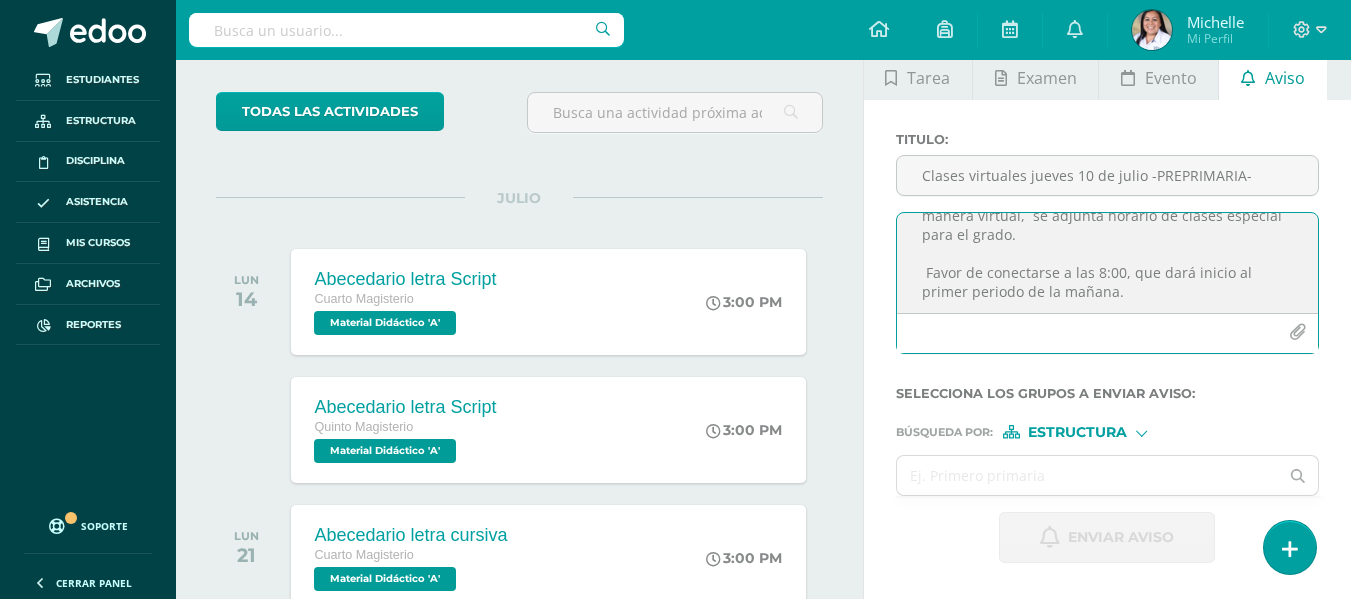 scroll, scrollTop: 329, scrollLeft: 0, axis: vertical 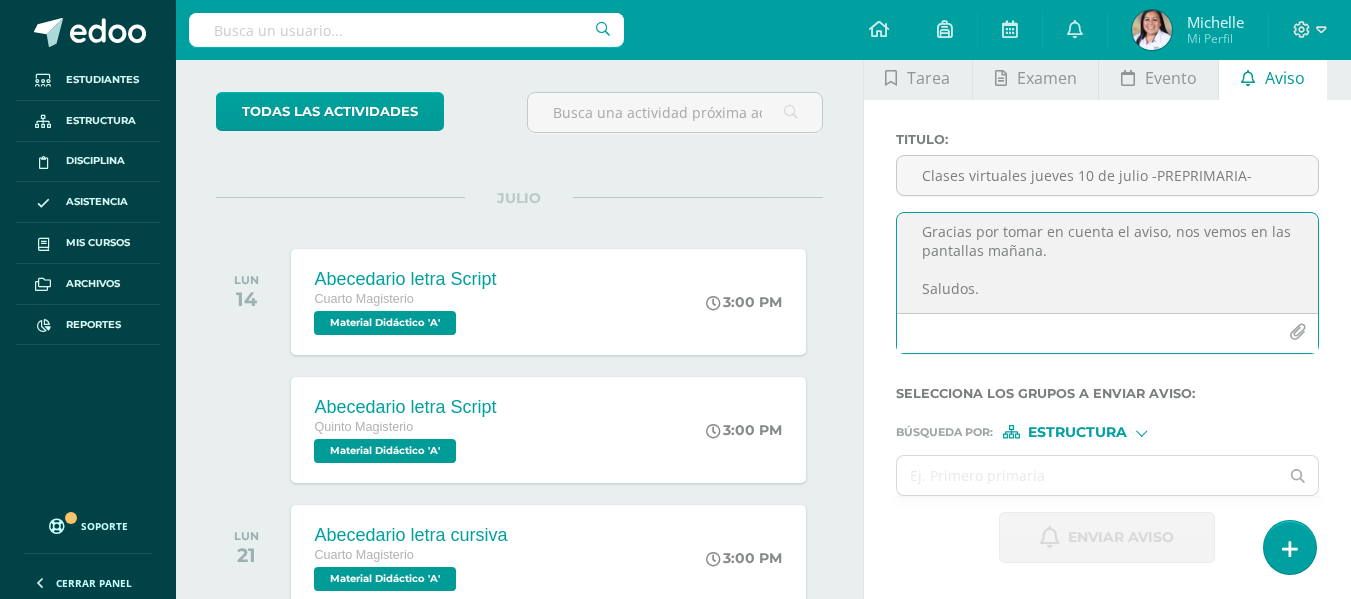 click at bounding box center [1297, 332] 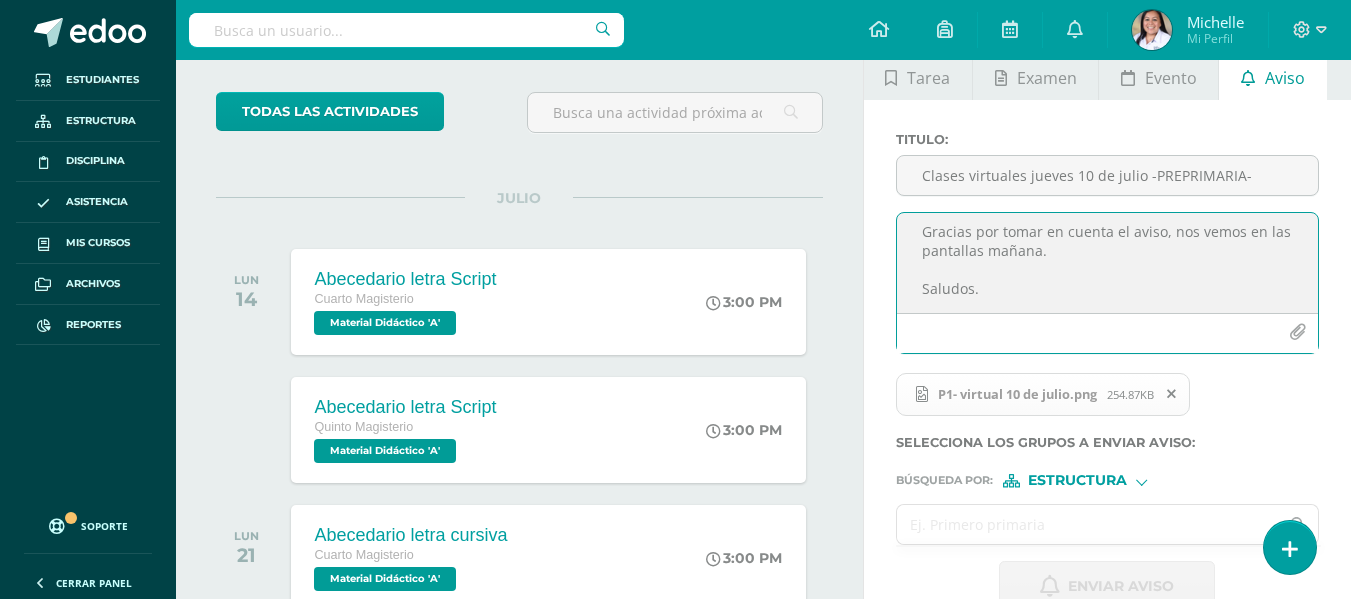 click at bounding box center [1088, 524] 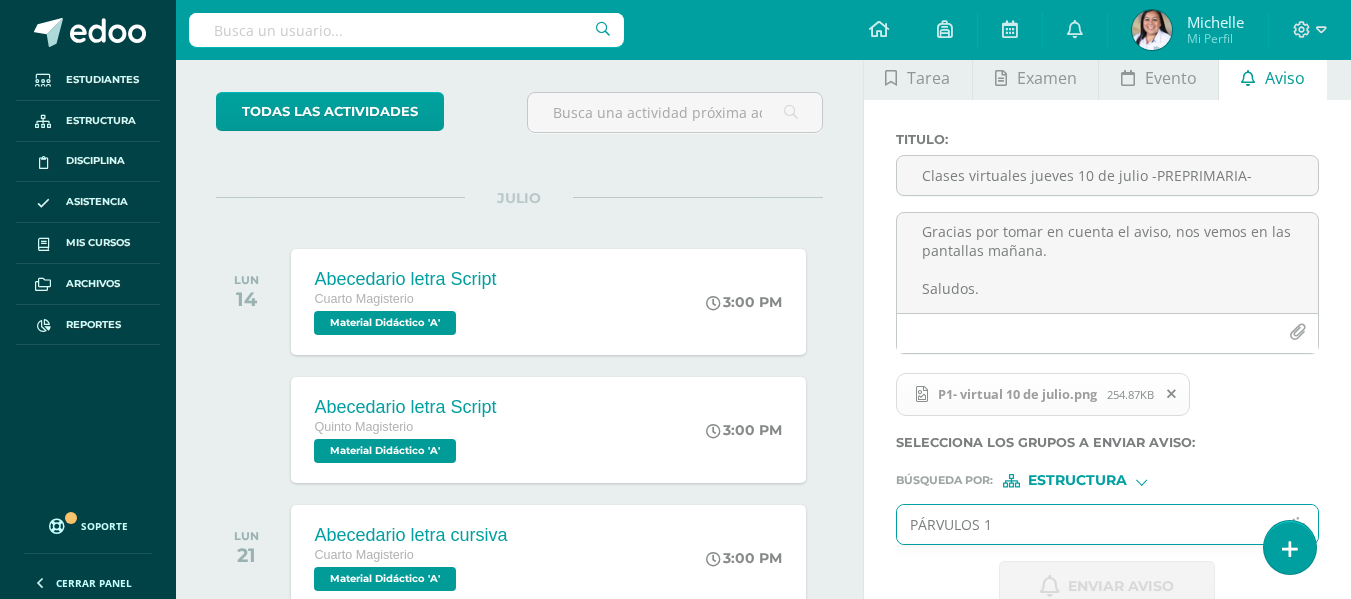 scroll, scrollTop: 199, scrollLeft: 0, axis: vertical 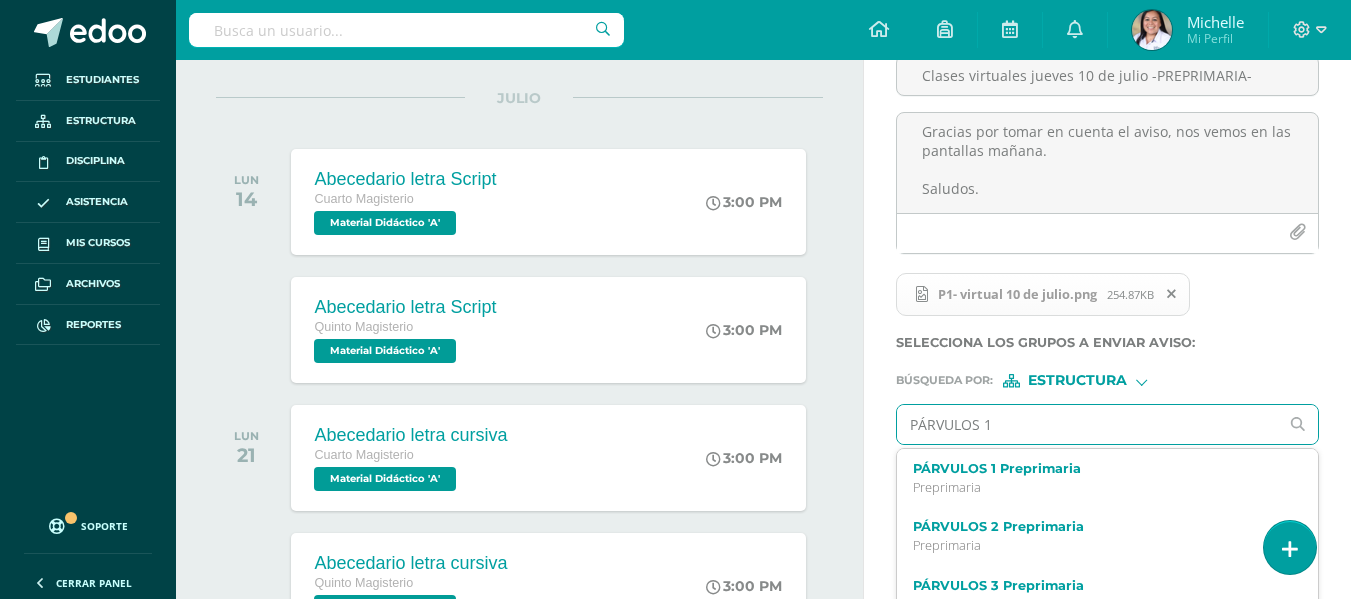 type on "PÁRVULOS 1" 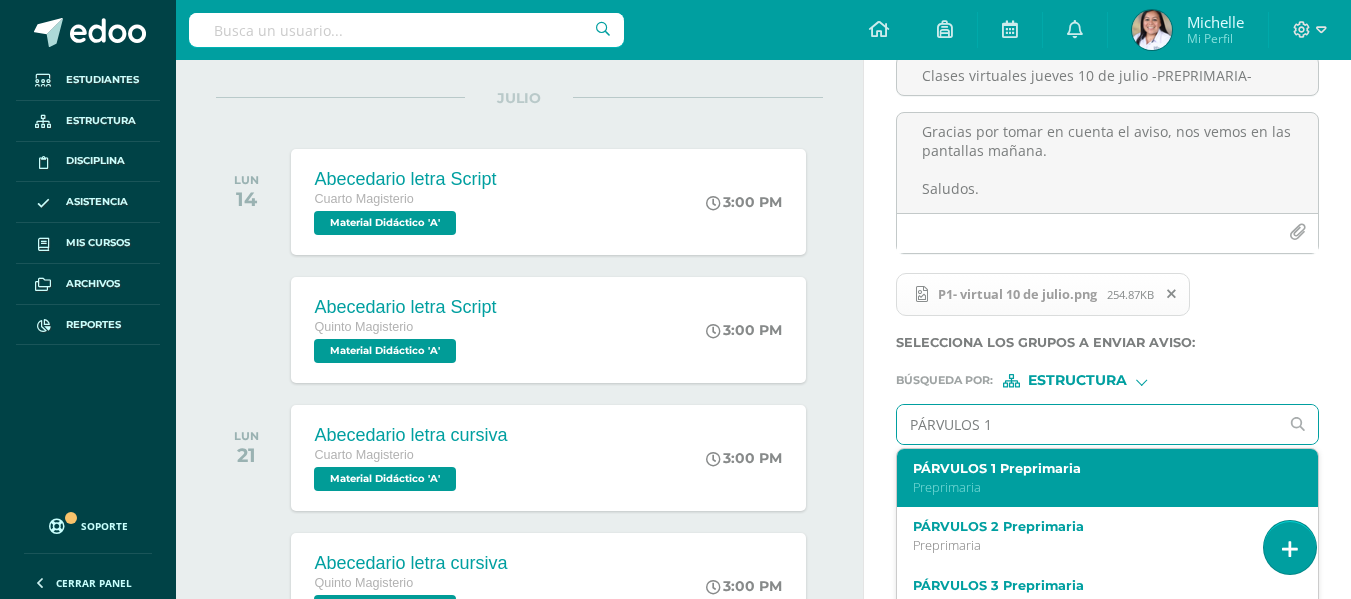 click on "Preprimaria" at bounding box center (1100, 487) 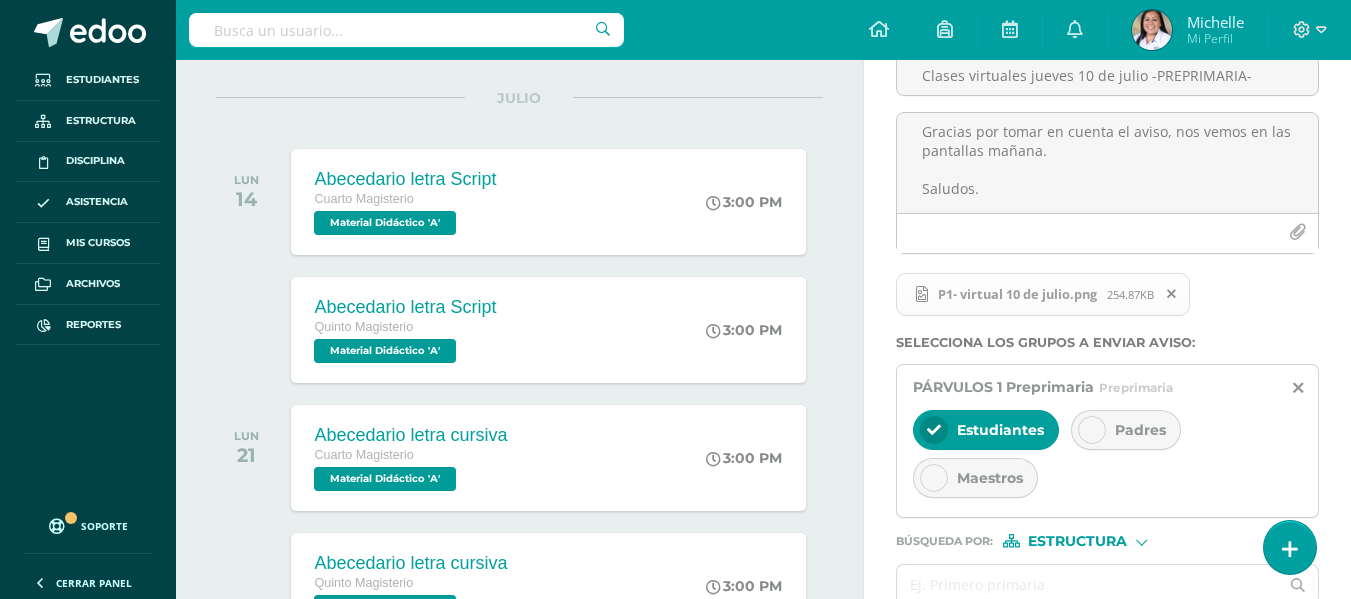 click on "Padres" at bounding box center (1000, 430) 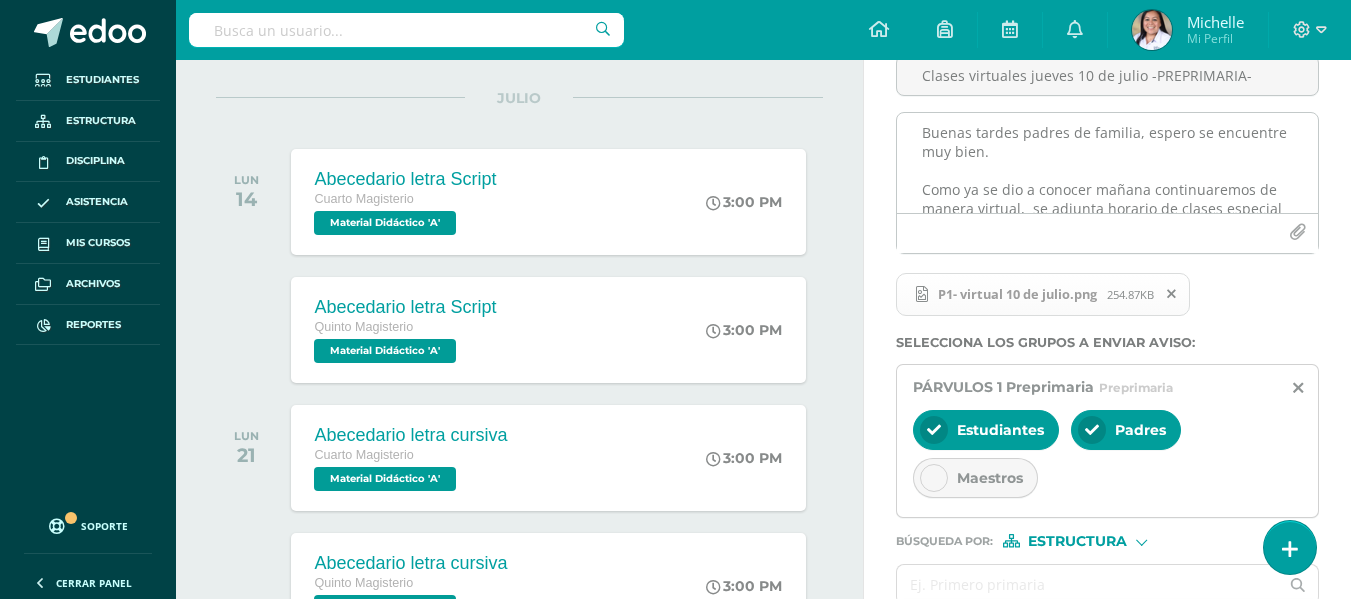 scroll, scrollTop: 0, scrollLeft: 0, axis: both 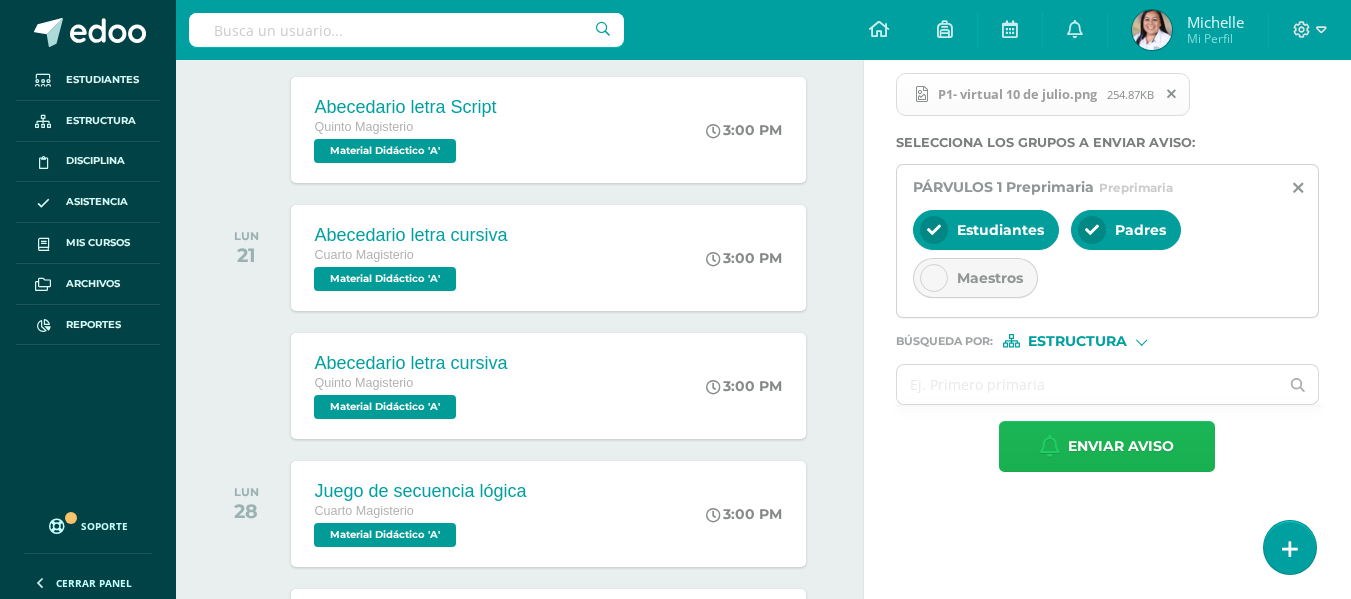 click on "Enviar aviso" at bounding box center (1121, 446) 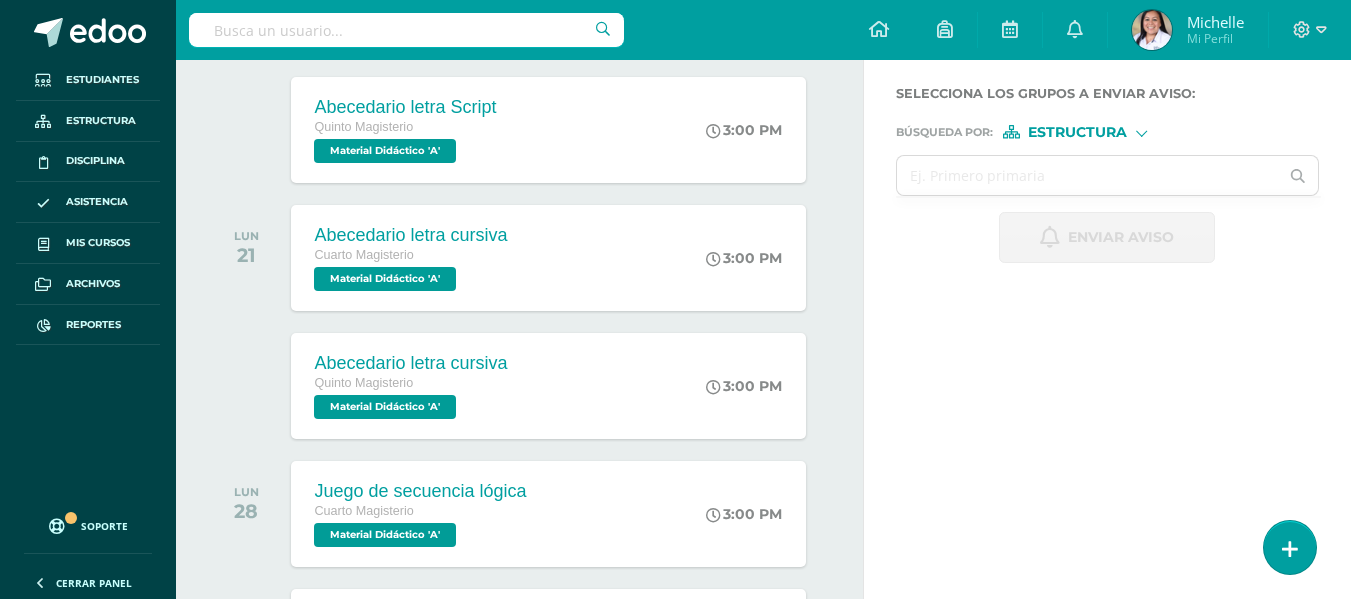 scroll, scrollTop: 0, scrollLeft: 0, axis: both 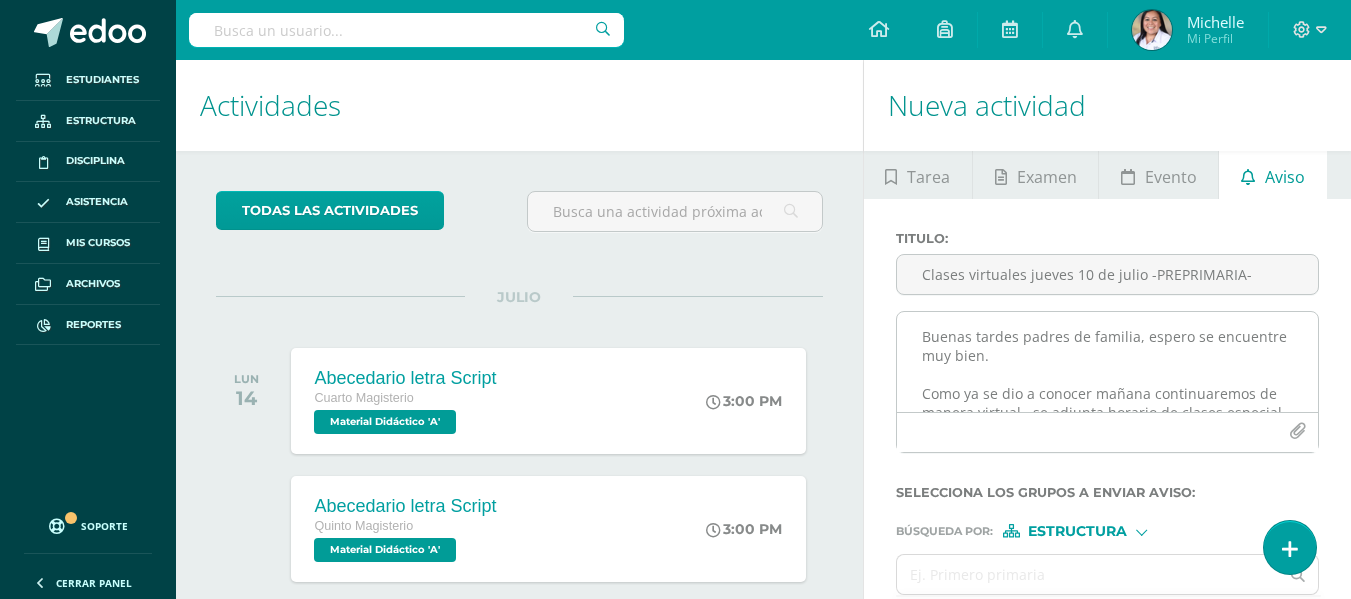 click on "Buenas tardes padres de familia, espero se encuentre muy bien.
Como ya se dio a conocer mañana continuaremos de manera virtual,  se adjunta horario de clases especial para el grado.
Favor de conectarse a las 8:00, que dará inicio al primer periodo de la mañana.
En cada equipo de TEAMS encontrarán material de trabajo y las reuniones  virtuales.
Les recuerdo la importancia que los alumnos sean acompañados por un adulto y contar con sus materiales.
Gracias por tomar en cuenta el aviso, nos vemos en las pantallas mañana.
Saludos." at bounding box center [1107, 362] 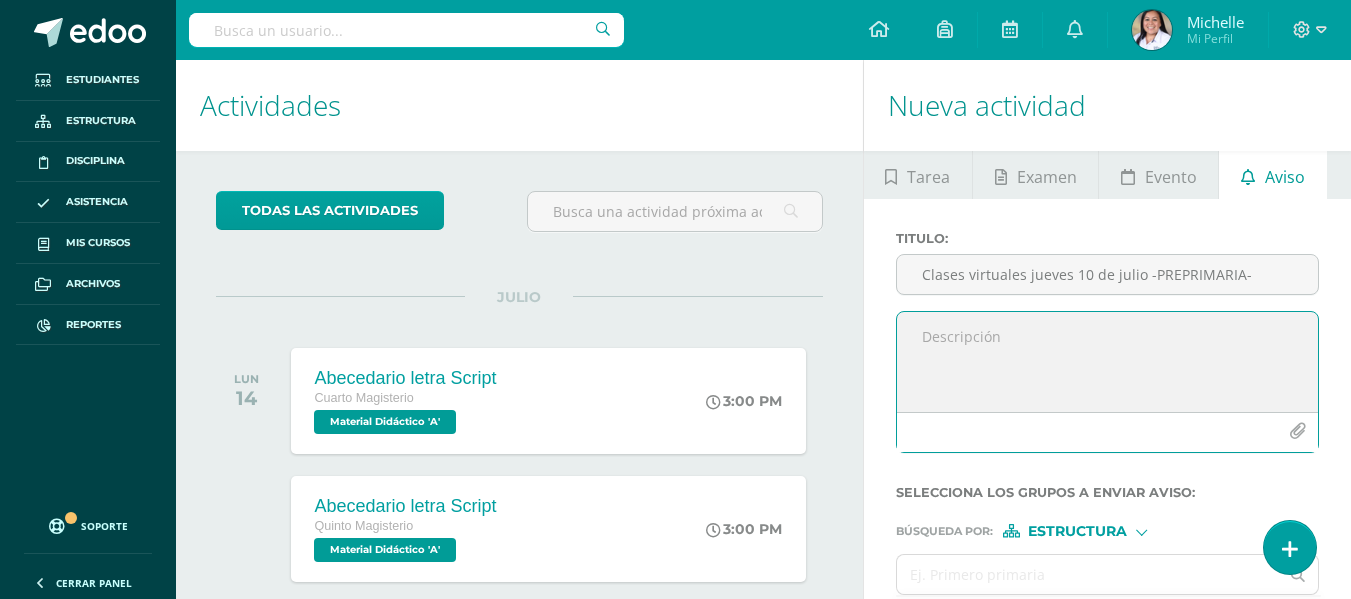 paste on "Buenas tardes padres de familia, espero se encuentre muy bien.
Como ya se dio a conocer mañana continuaremos de manera virtual,  se adjunta horario de clases especial para el grado.
Favor de conectarse a las 8:00, que dará inicio al primer periodo de la mañana.
En cada equipo de TEAMS encontrarán material de trabajo y las reuniones  virtuales.
Les recuerdo la importancia que los alumnos sean acompañados por un adulto y contar con sus materiales.
Gracias por tomar en cuenta el aviso, nos vemos en las pantallas mañana.
Saludos." 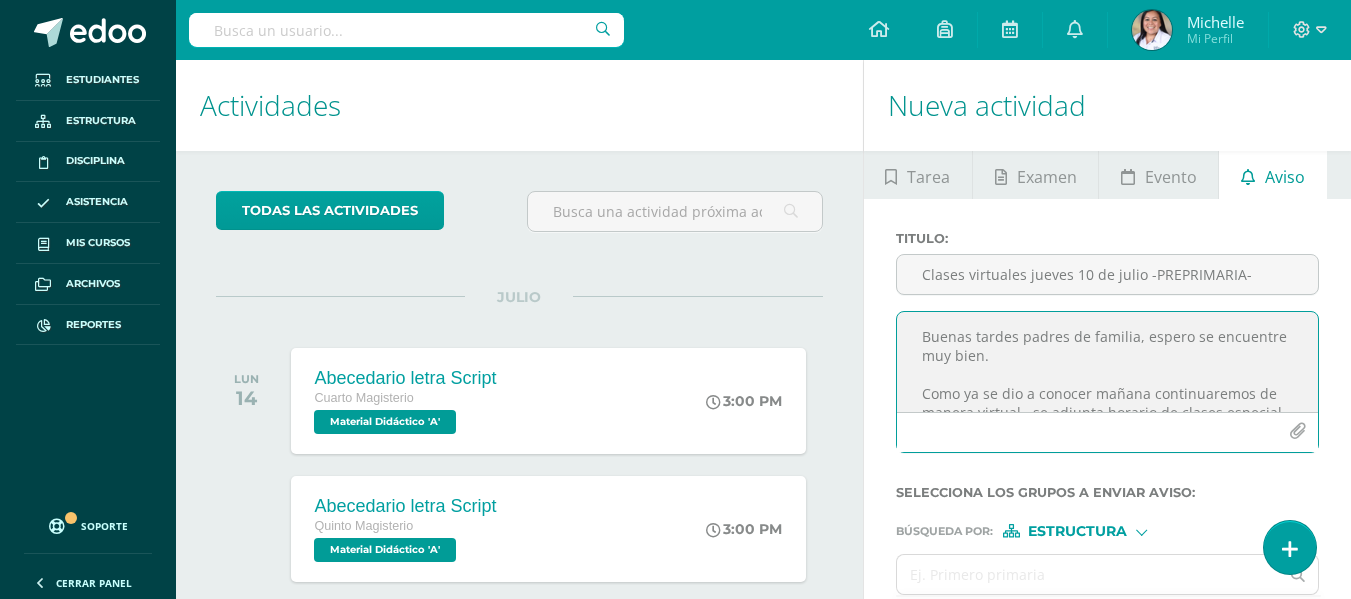 scroll, scrollTop: 314, scrollLeft: 0, axis: vertical 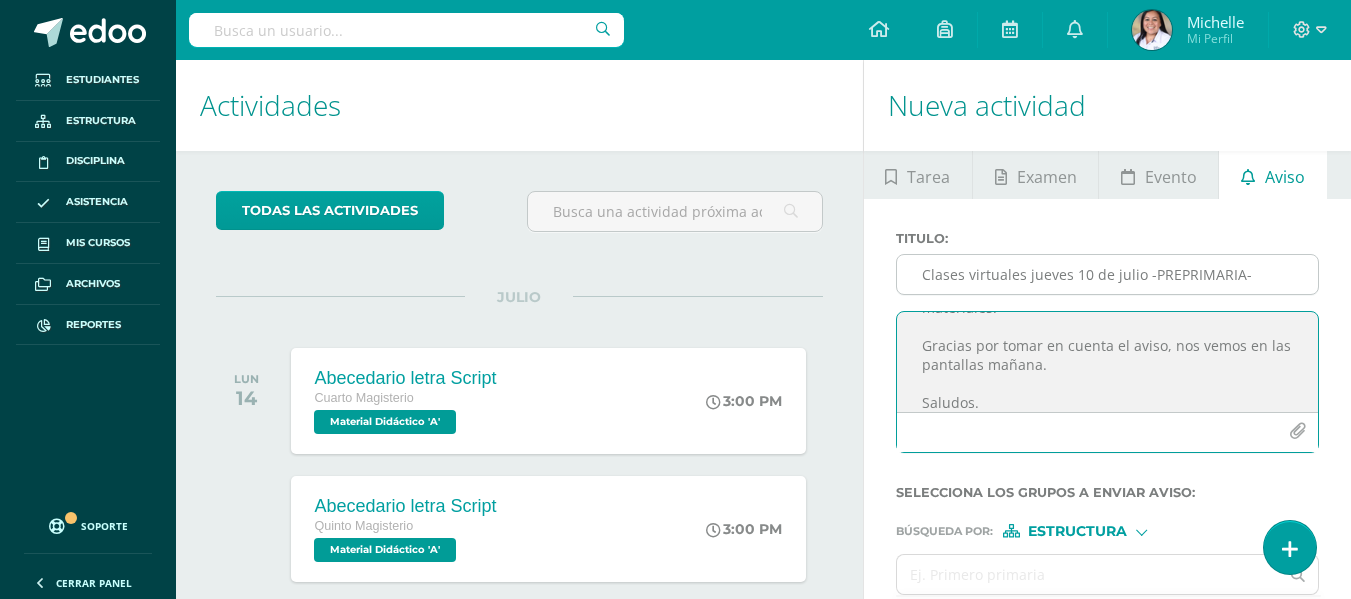 type on "Buenas tardes padres de familia, espero se encuentre muy bien.
Como ya se dio a conocer mañana continuaremos de manera virtual,  se adjunta horario de clases especial para el grado.
Favor de conectarse a las 8:00, que dará inicio al primer periodo de la mañana.
En cada equipo de TEAMS encontrarán material de trabajo y las reuniones  virtuales.
Les recuerdo la importancia que los alumnos sean acompañados por un adulto y contar con sus materiales.
Gracias por tomar en cuenta el aviso, nos vemos en las pantallas mañana.
Saludos." 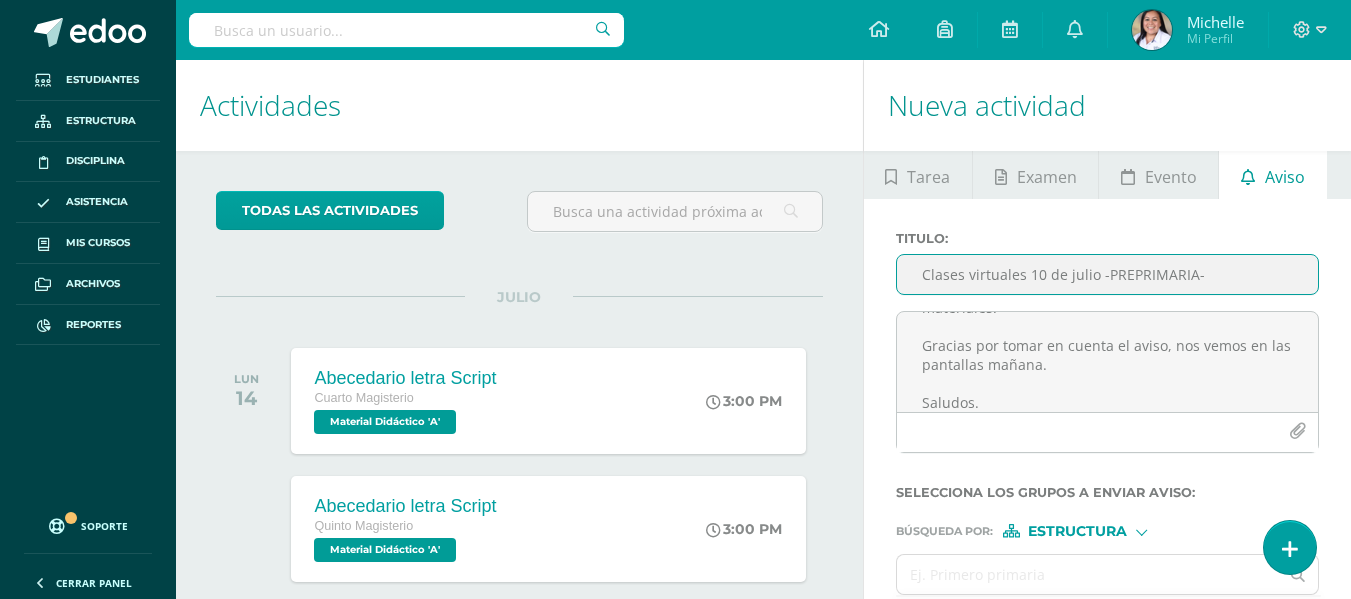 type on "Clases virtuales 10 de julio -PREPRIMARIA-" 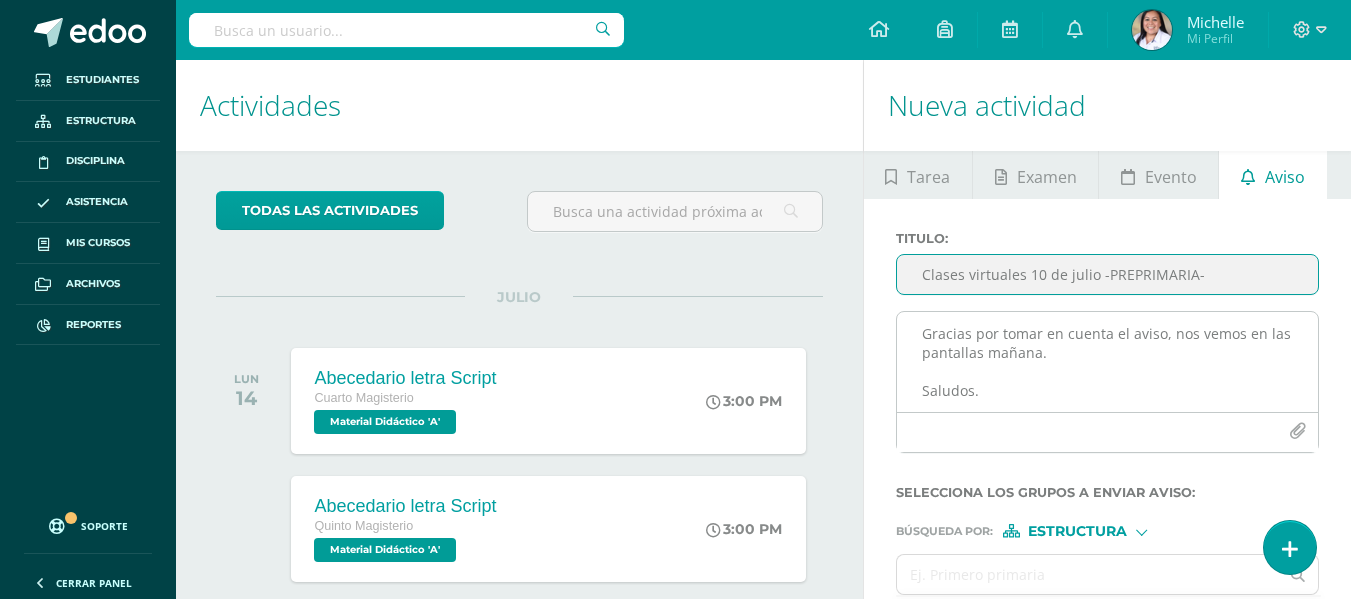 scroll, scrollTop: 329, scrollLeft: 0, axis: vertical 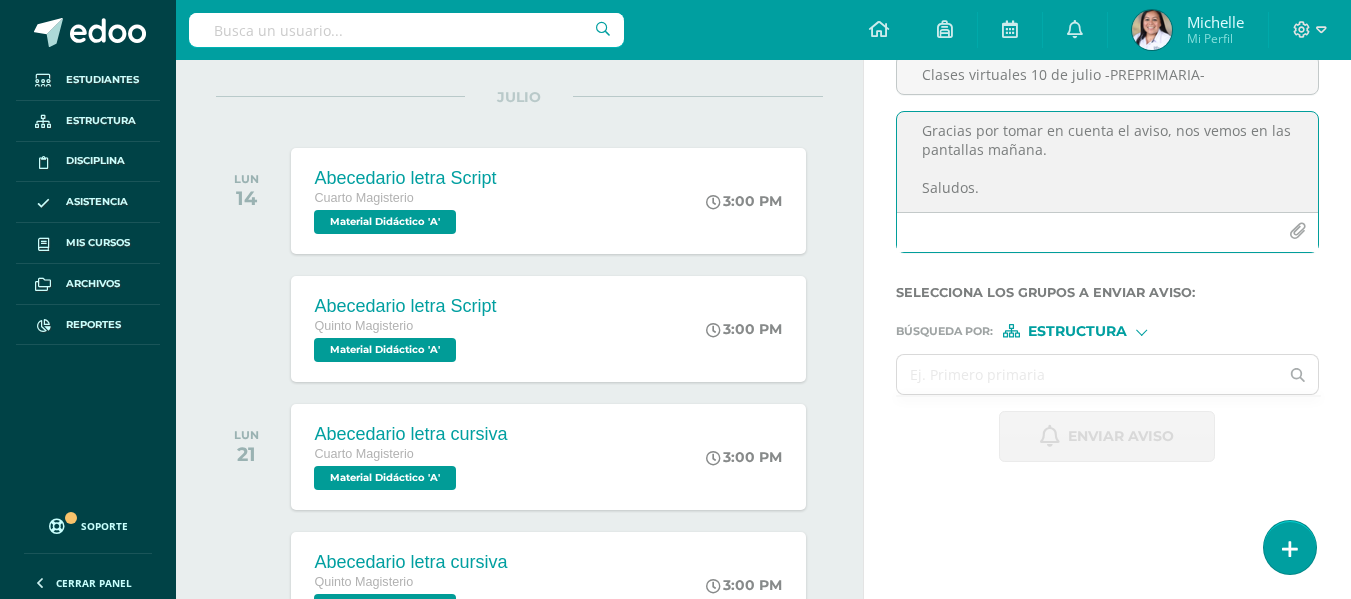 click at bounding box center [1297, 231] 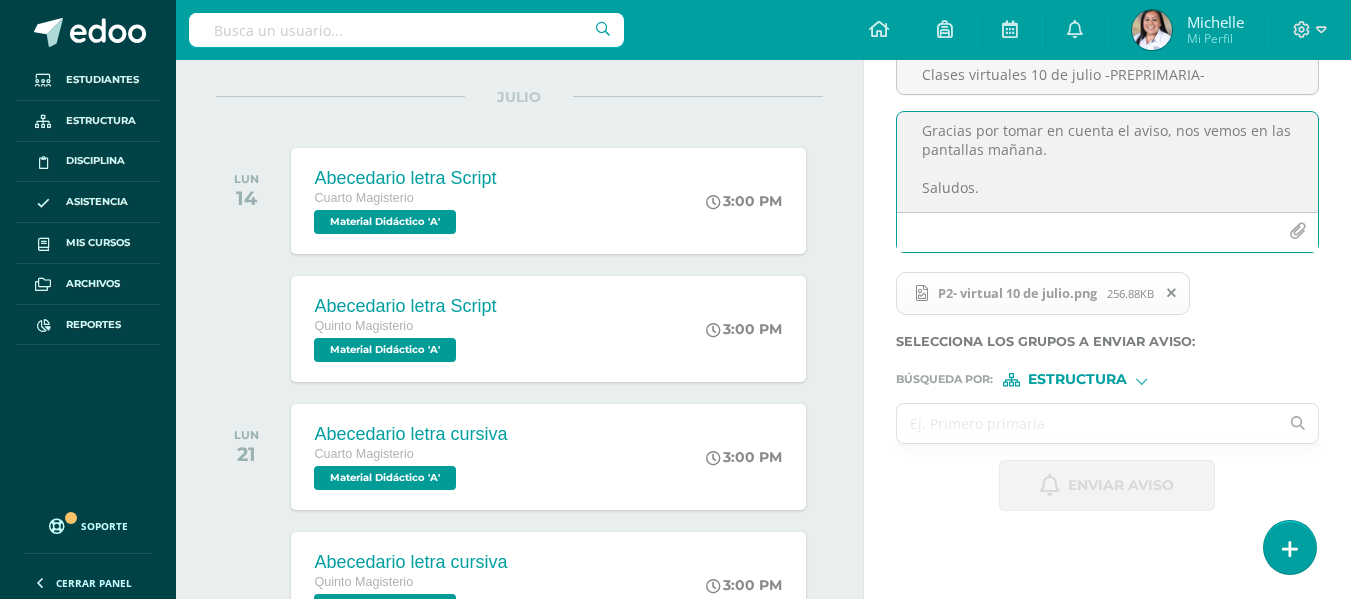 click at bounding box center (1088, 423) 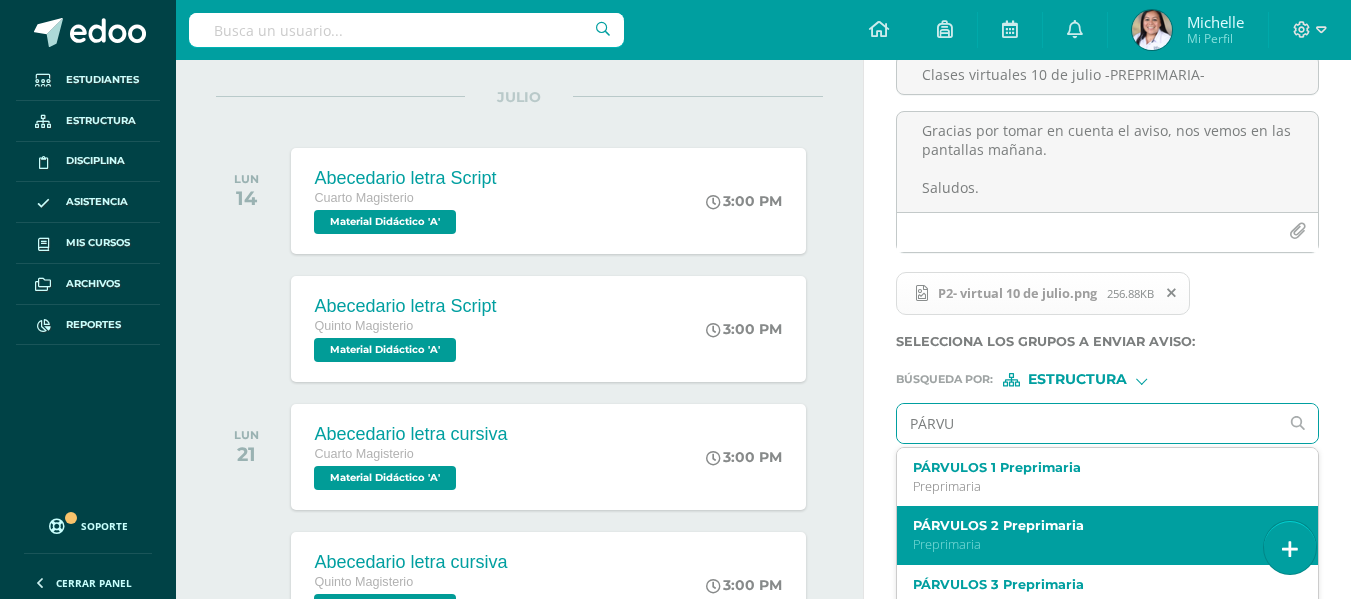 click on "PÁRVULOS 2 Preprimaria Preprimaria" at bounding box center (1107, 535) 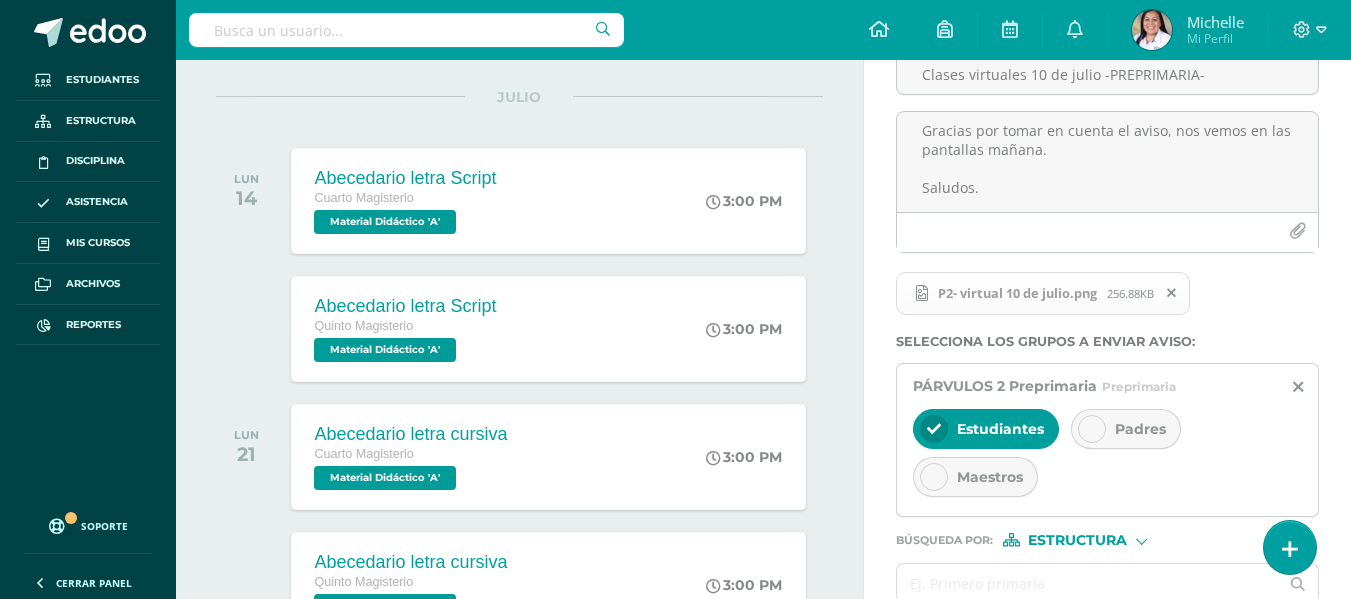 click on "Padres" at bounding box center (1126, 429) 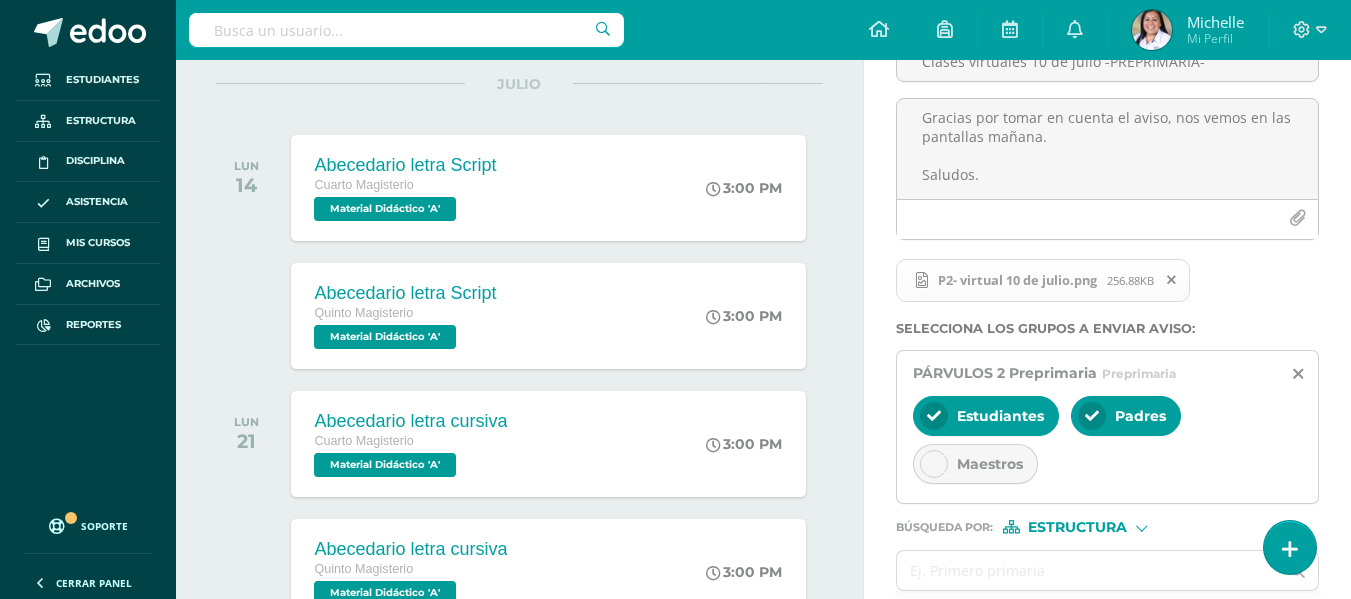 scroll, scrollTop: 200, scrollLeft: 0, axis: vertical 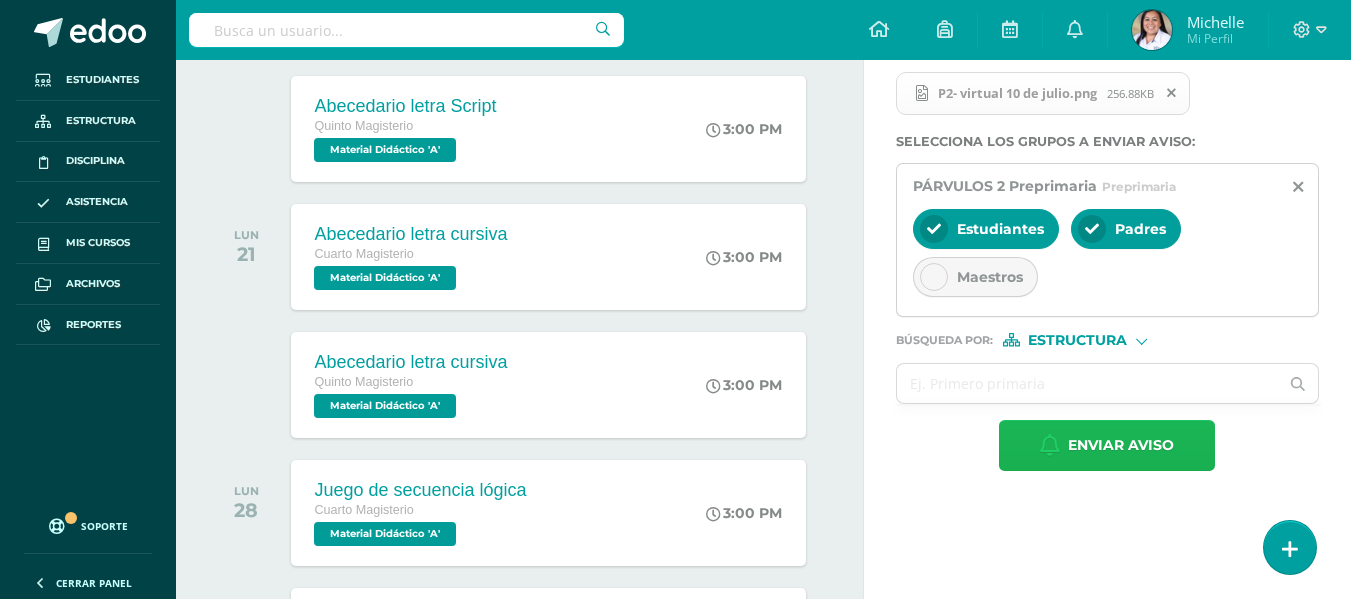 click on "Enviar aviso" at bounding box center [1121, 445] 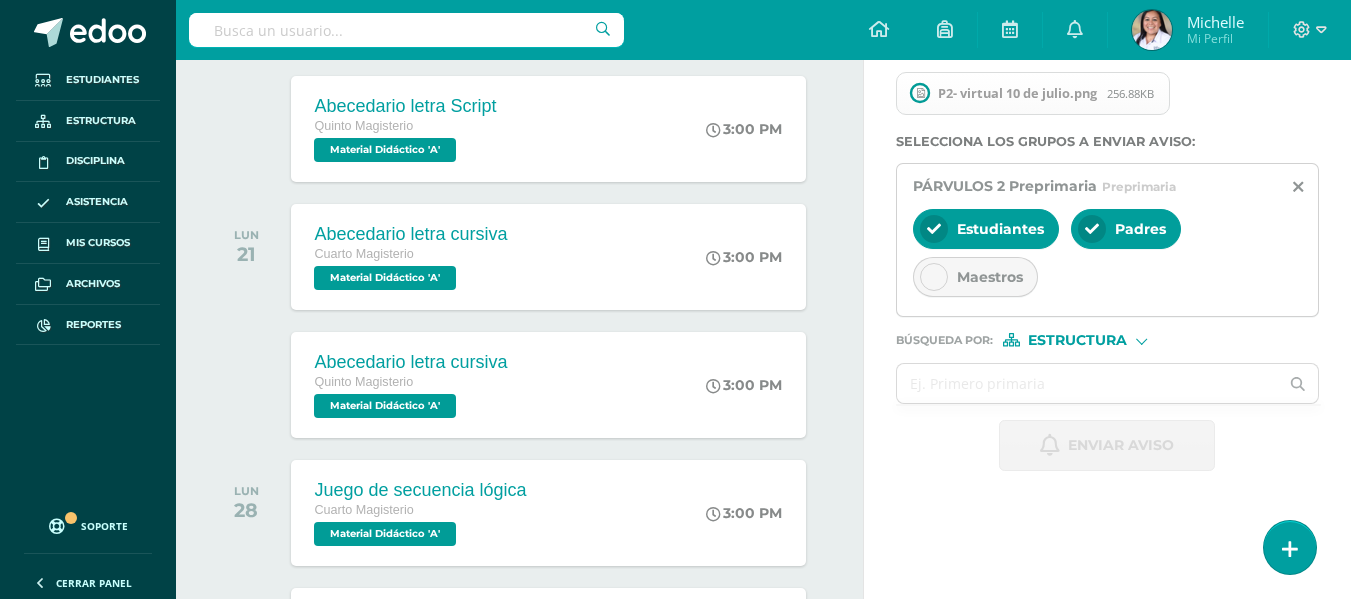 scroll, scrollTop: 0, scrollLeft: 0, axis: both 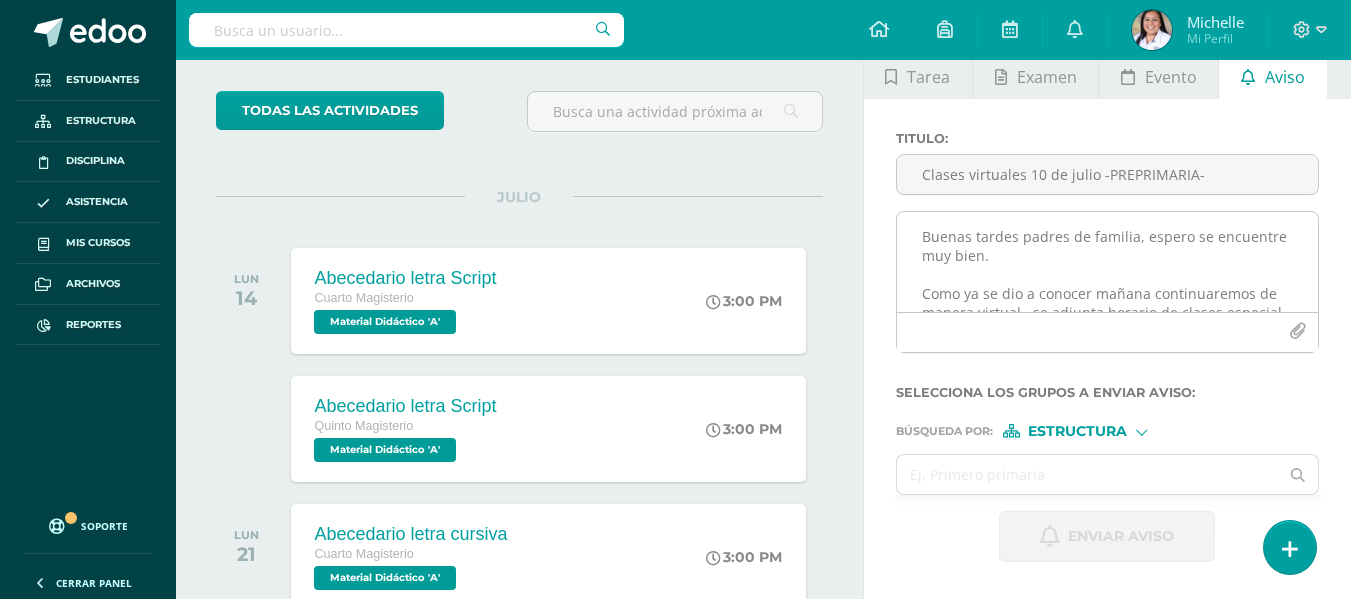 click on "Buenas tardes padres de familia, espero se encuentre muy bien.
Como ya se dio a conocer mañana continuaremos de manera virtual,  se adjunta horario de clases especial para el grado.
Favor de conectarse a las 8:00, que dará inicio al primer periodo de la mañana.
En cada equipo de TEAMS encontrarán material de trabajo y las reuniones  virtuales.
Les recuerdo la importancia que los alumnos sean acompañados por un adulto y contar con sus materiales.
Gracias por tomar en cuenta el aviso, nos vemos en las pantallas mañana.
Saludos." at bounding box center (1107, 262) 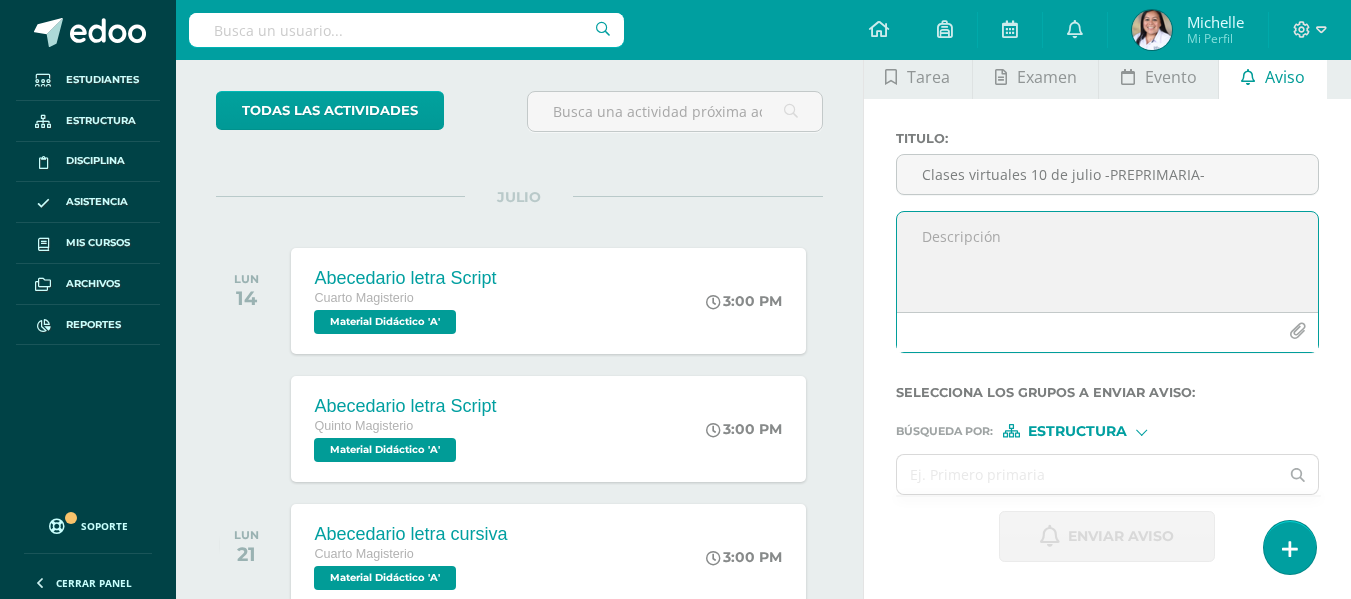 paste on "Buenas tardes padres de familia, espero se encuentre muy bien.
Como ya se dio a conocer mañana continuaremos de manera virtual,  se adjunta horario de clases especial para el grado.
Favor de conectarse a las 8:00, que dará inicio al primer periodo de la mañana.
En cada equipo de TEAMS encontrarán material de trabajo y las reuniones  virtuales.
Les recuerdo la importancia que los alumnos sean acompañados por un adulto y contar con sus materiales.
Gracias por tomar en cuenta el aviso, nos vemos en las pantallas mañana.
Saludos." 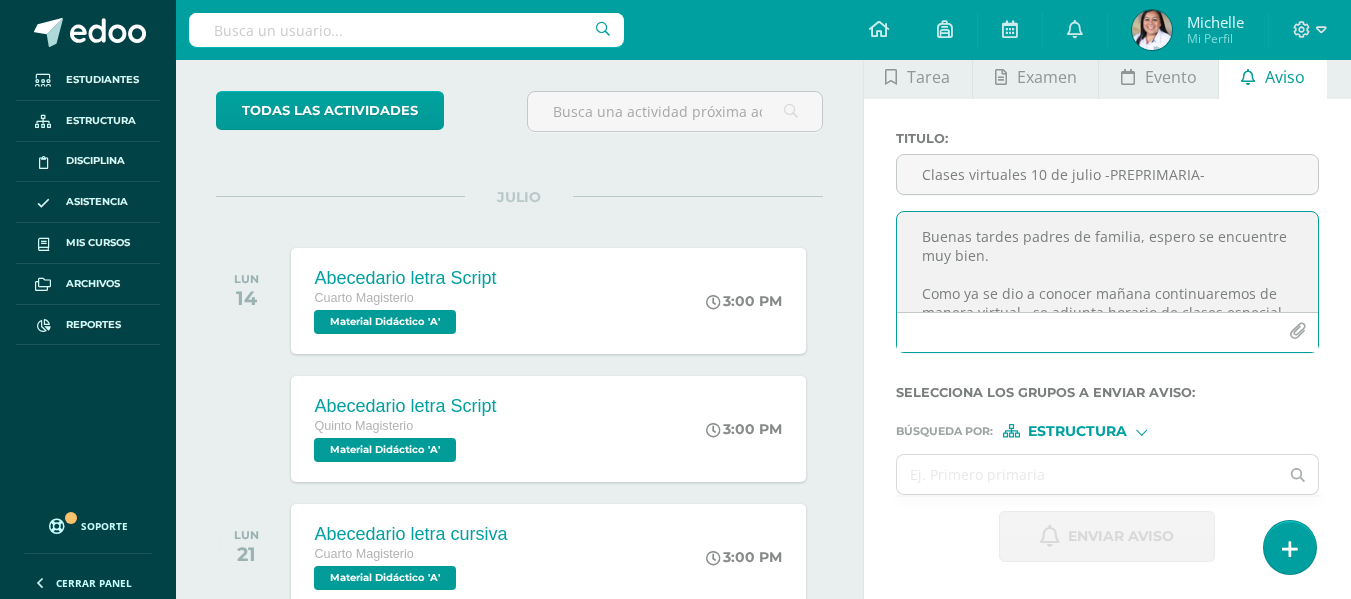 scroll, scrollTop: 314, scrollLeft: 0, axis: vertical 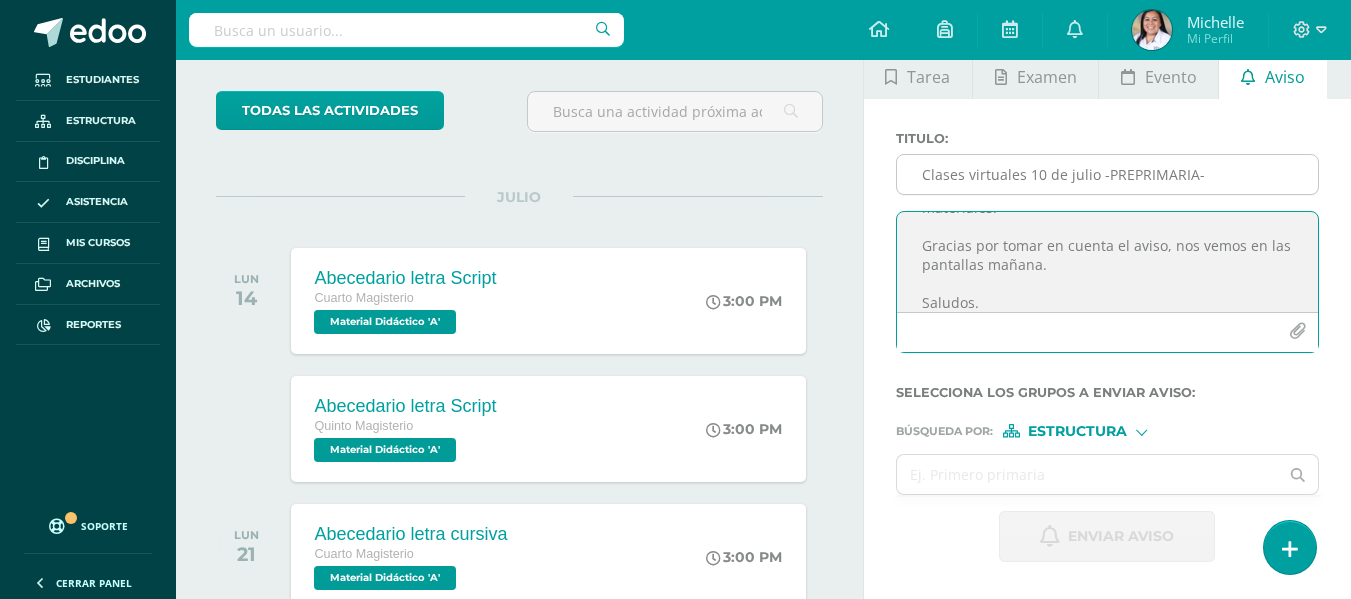 type on "Buenas tardes padres de familia, espero se encuentre muy bien.
Como ya se dio a conocer mañana continuaremos de manera virtual,  se adjunta horario de clases especial para el grado.
Favor de conectarse a las 8:00, que dará inicio al primer periodo de la mañana.
En cada equipo de TEAMS encontrarán material de trabajo y las reuniones  virtuales.
Les recuerdo la importancia que los alumnos sean acompañados por un adulto y contar con sus materiales.
Gracias por tomar en cuenta el aviso, nos vemos en las pantallas mañana.
Saludos." 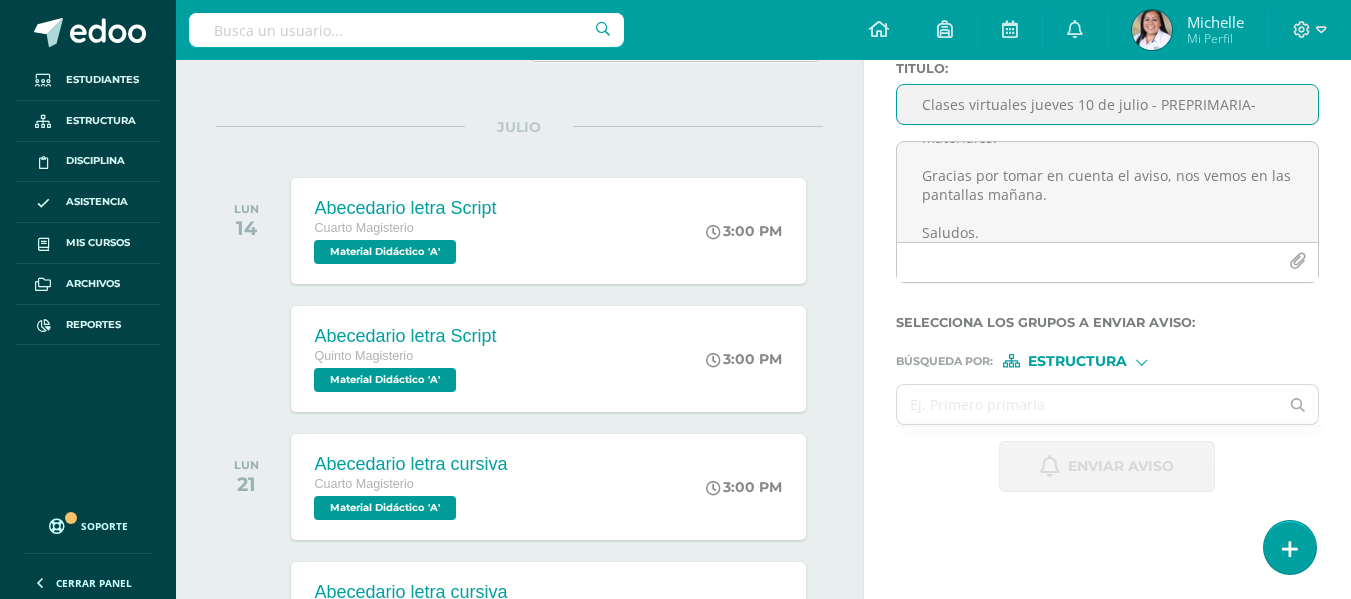 scroll, scrollTop: 200, scrollLeft: 0, axis: vertical 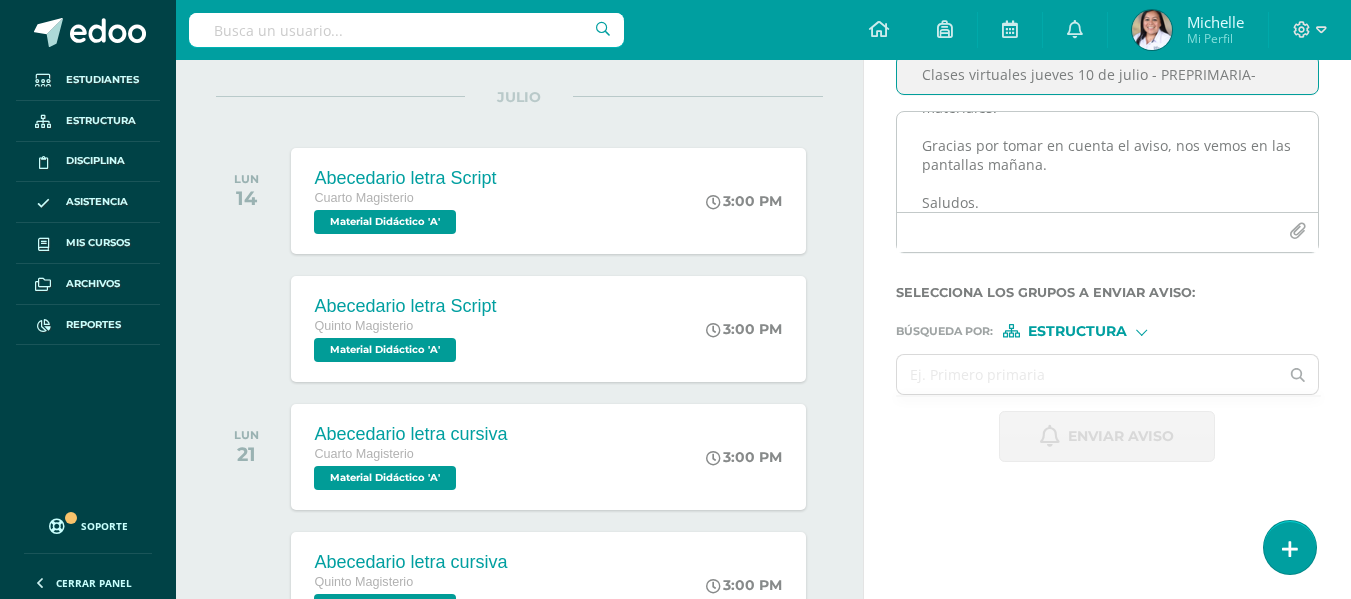 type on "Clases virtuales jueves 10 de julio - PREPRIMARIA-" 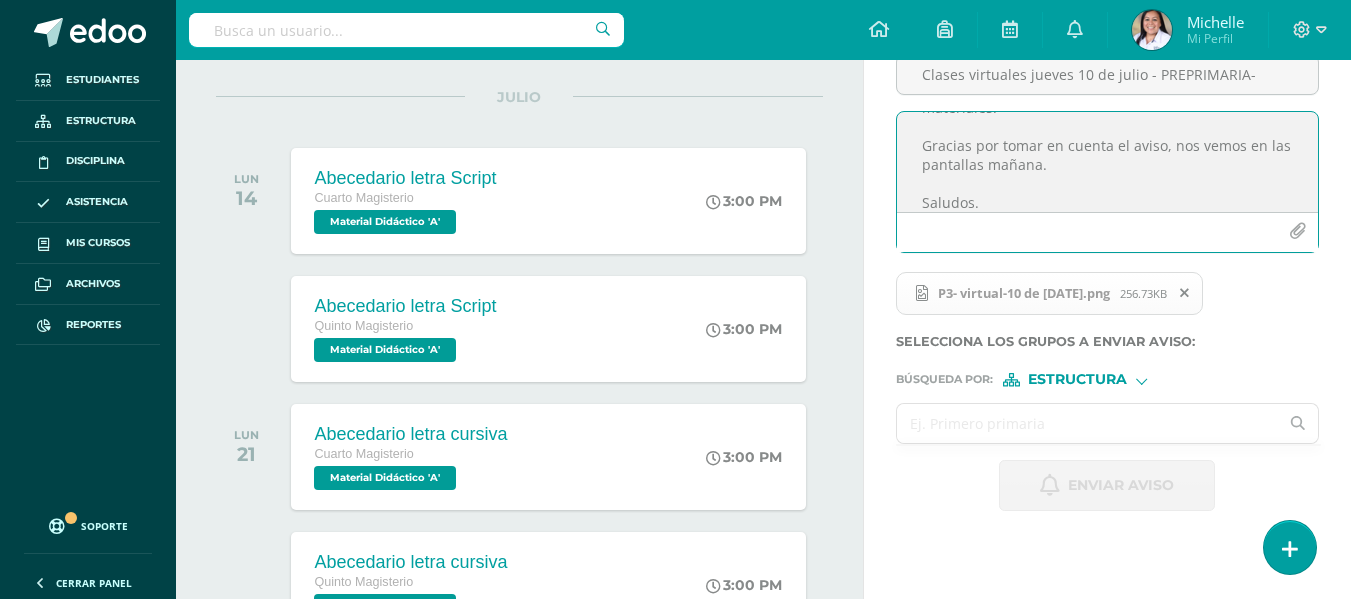 click at bounding box center [1088, 423] 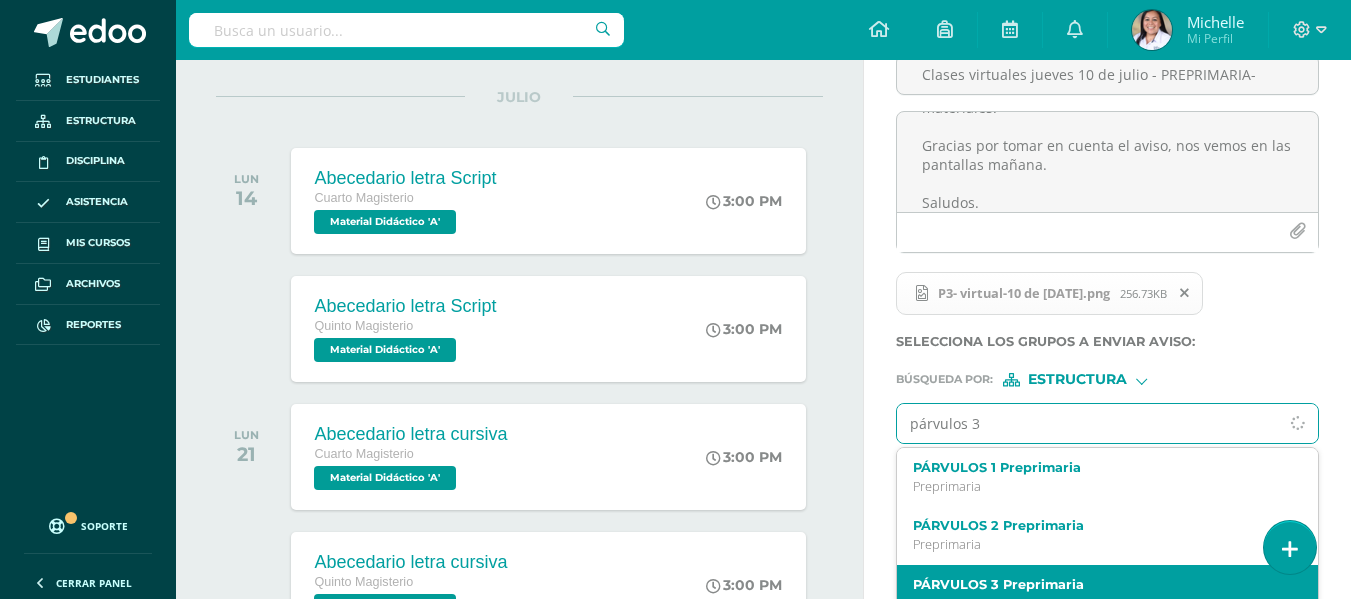 click on "PÁRVULOS 3 Preprimaria Preprimaria" at bounding box center (1107, 594) 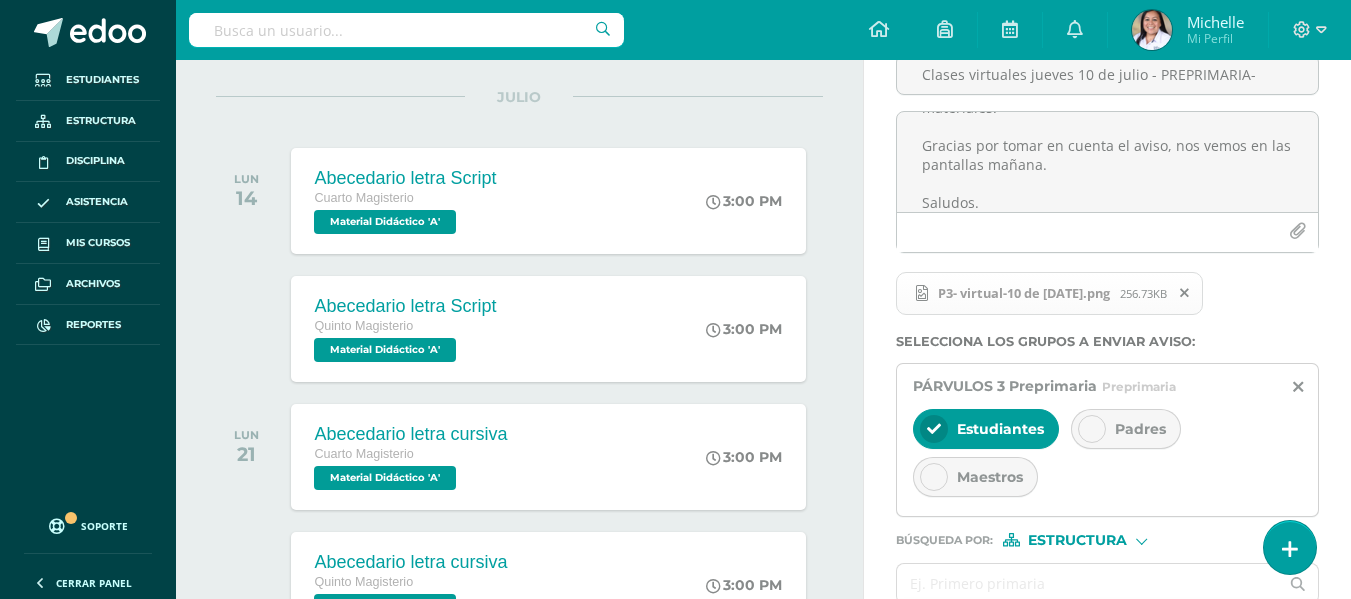 click on "Padres" at bounding box center [1126, 429] 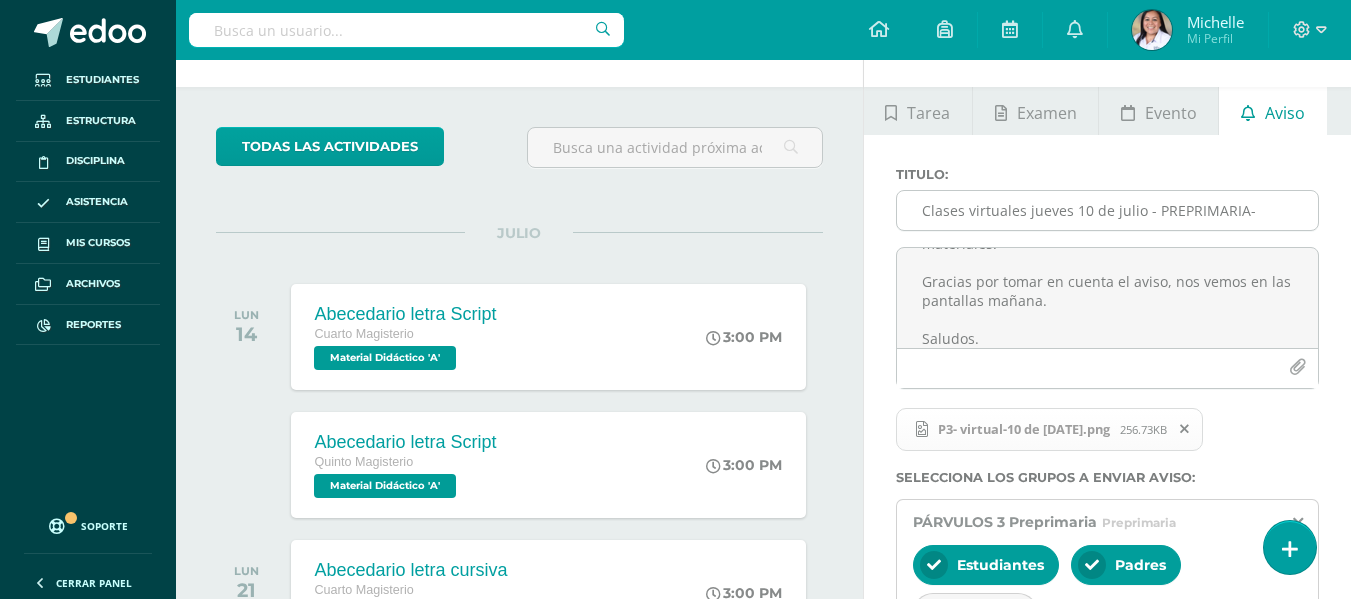 scroll, scrollTop: 100, scrollLeft: 0, axis: vertical 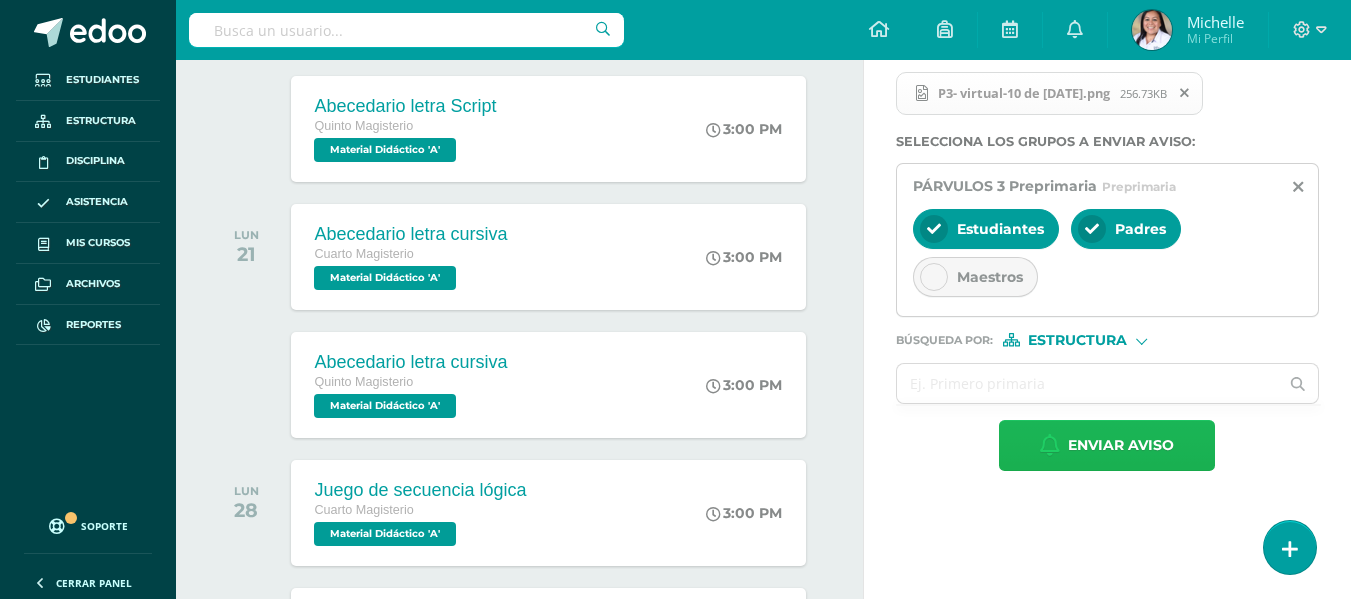 click on "Enviar aviso" at bounding box center (1121, 445) 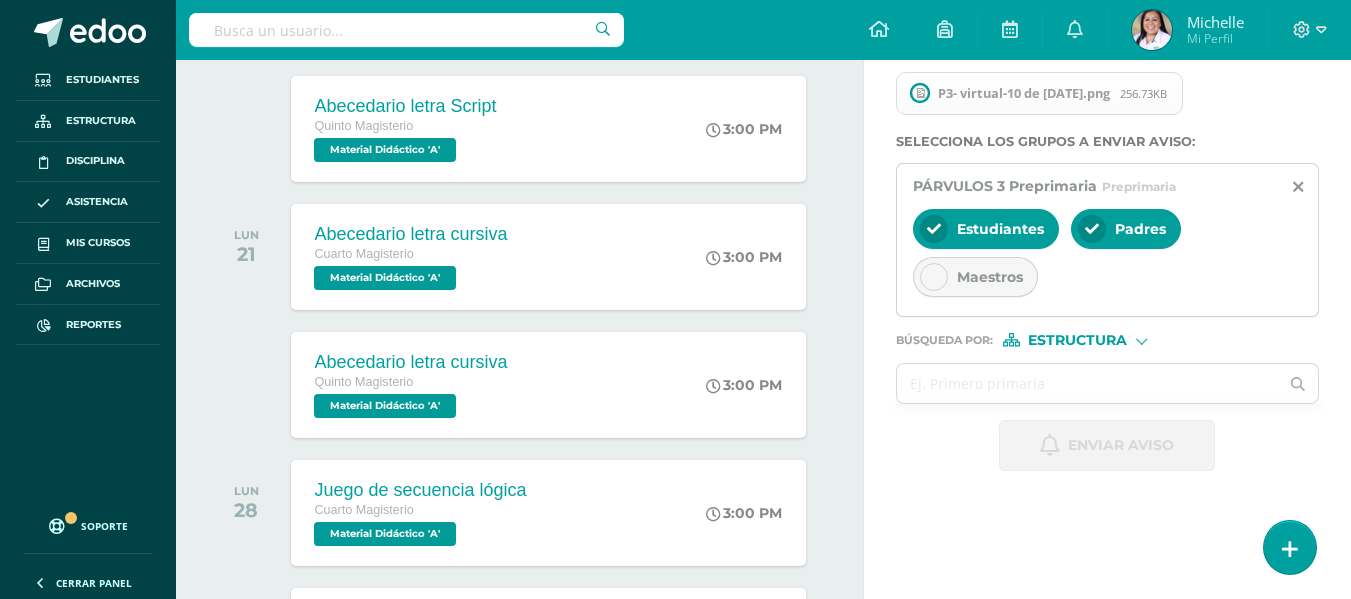 scroll, scrollTop: 0, scrollLeft: 0, axis: both 